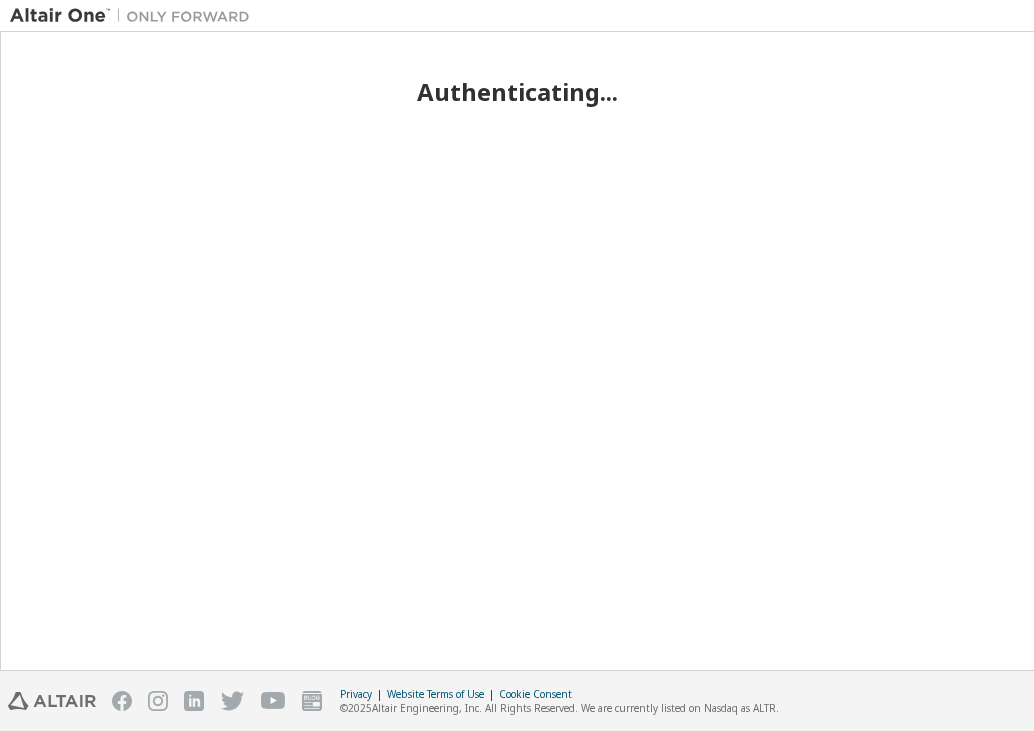 scroll, scrollTop: 0, scrollLeft: 0, axis: both 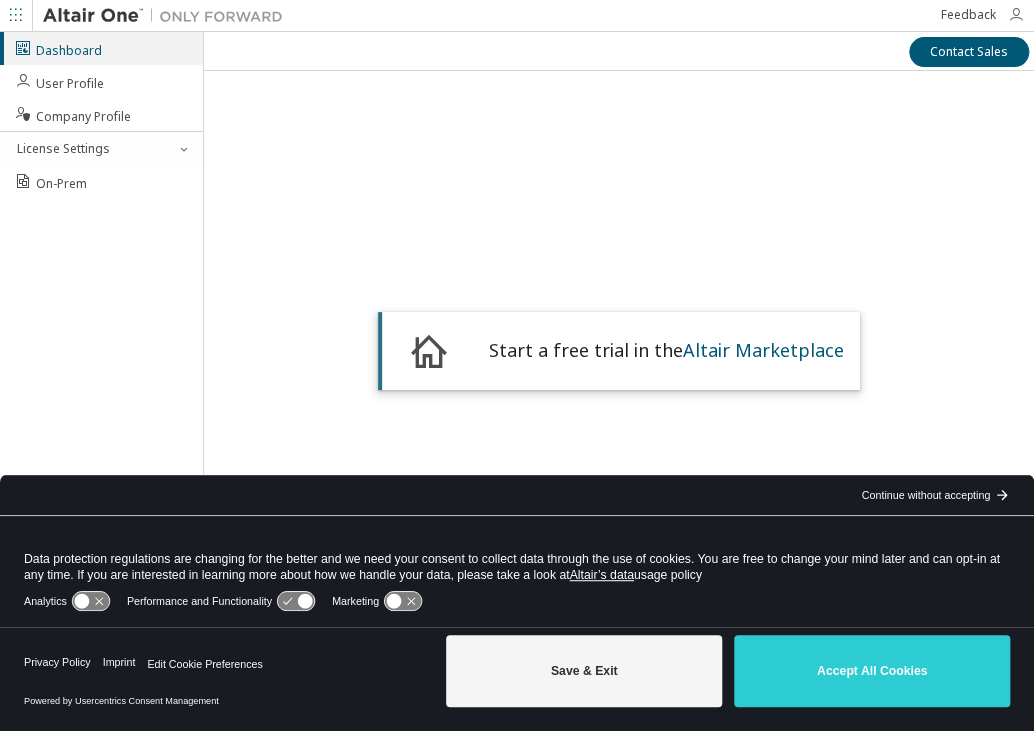 click at bounding box center (1016, 15) 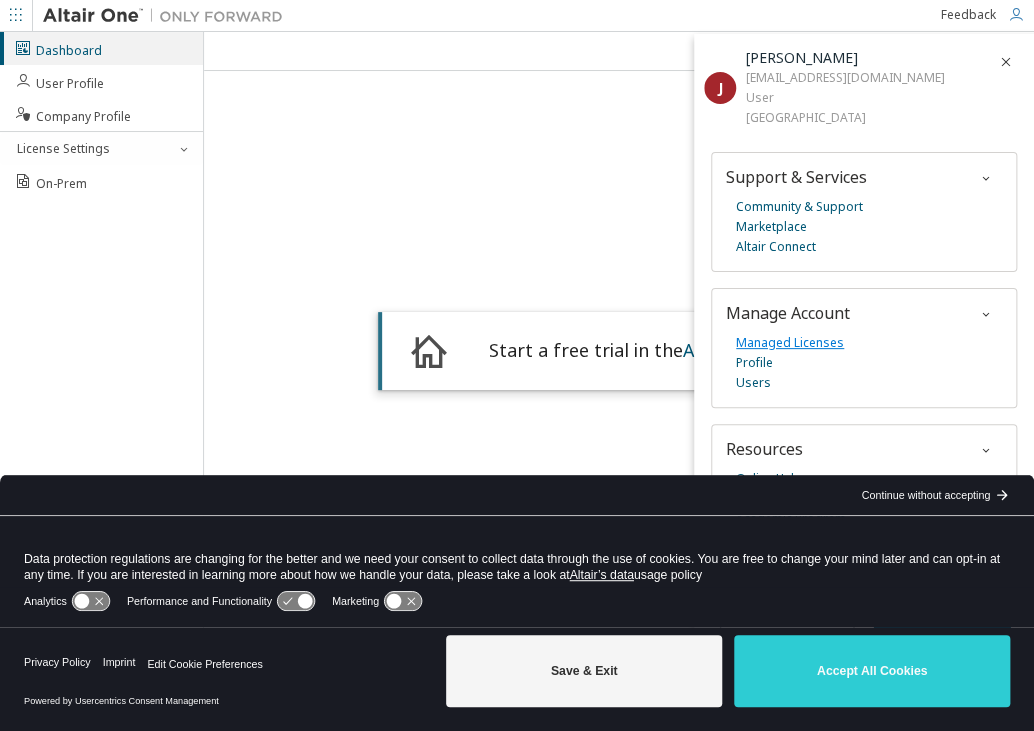 click on "Managed Licenses" at bounding box center (790, 343) 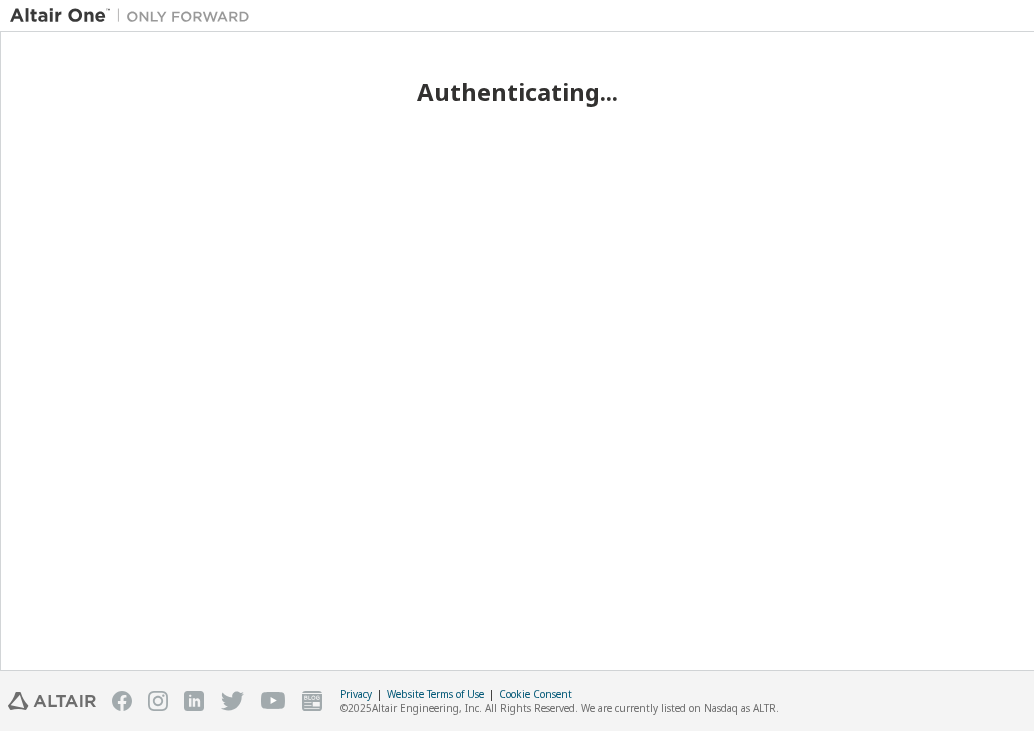 scroll, scrollTop: 0, scrollLeft: 0, axis: both 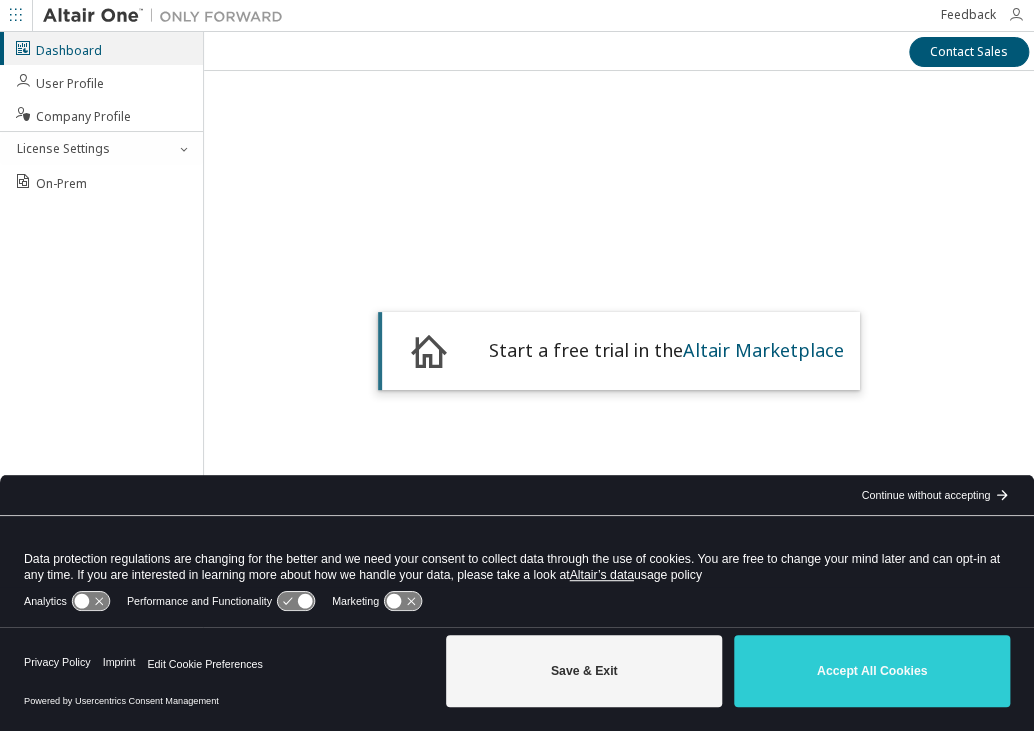 click at bounding box center (1016, 15) 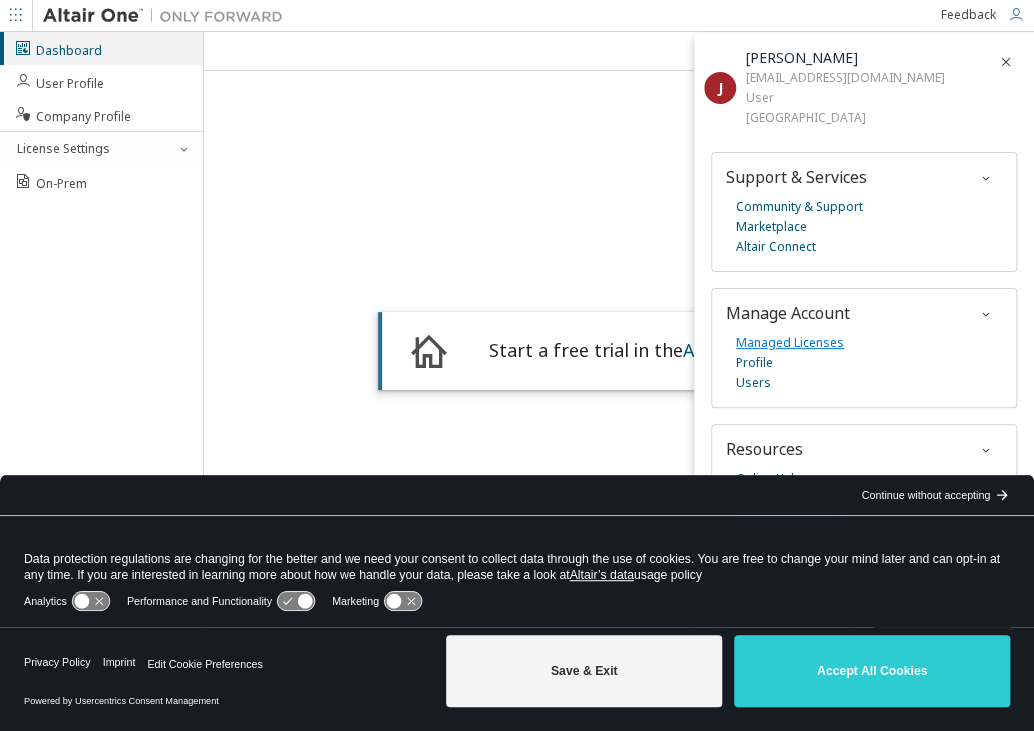 click on "Managed Licenses" at bounding box center [790, 343] 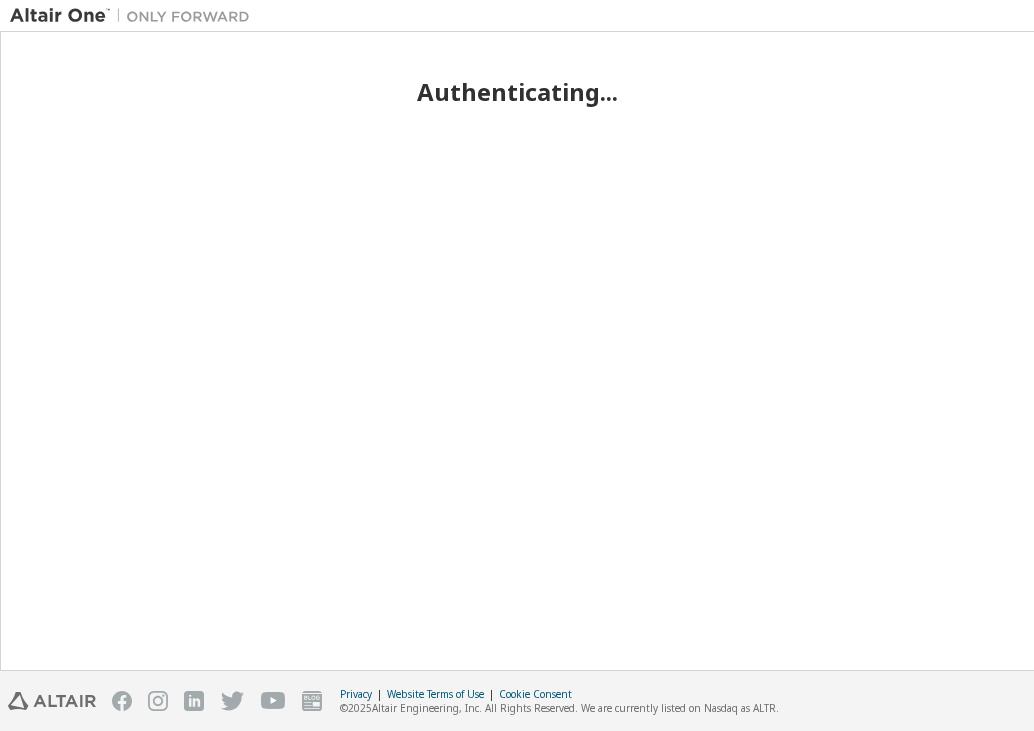 scroll, scrollTop: 0, scrollLeft: 0, axis: both 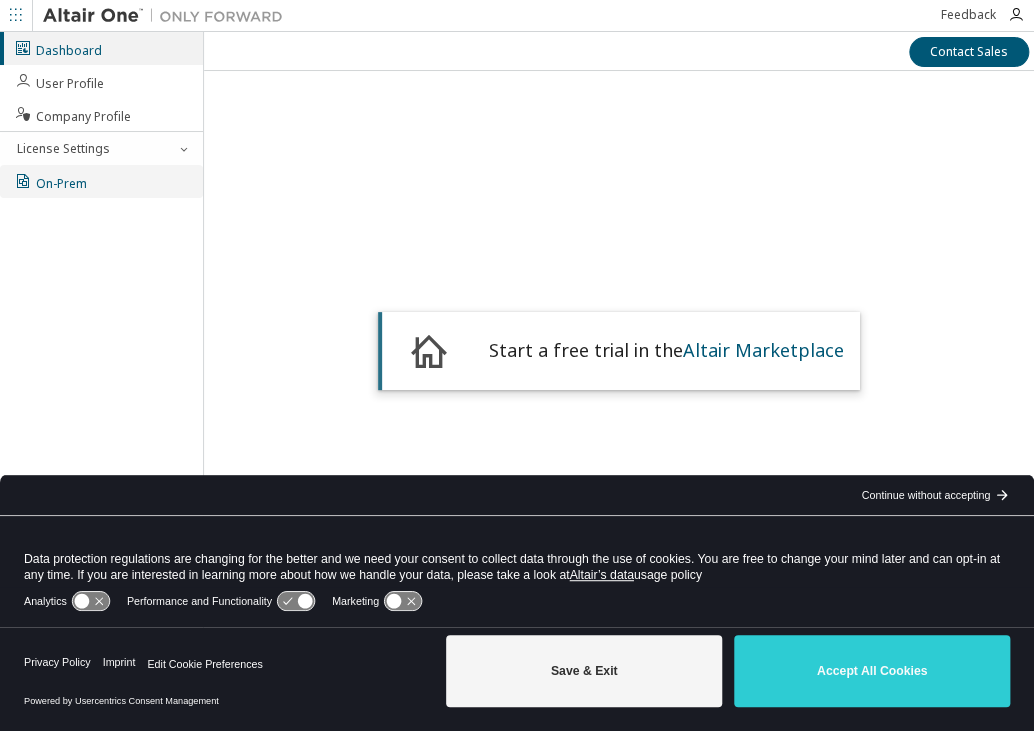 click on "On-Prem" at bounding box center (101, 181) 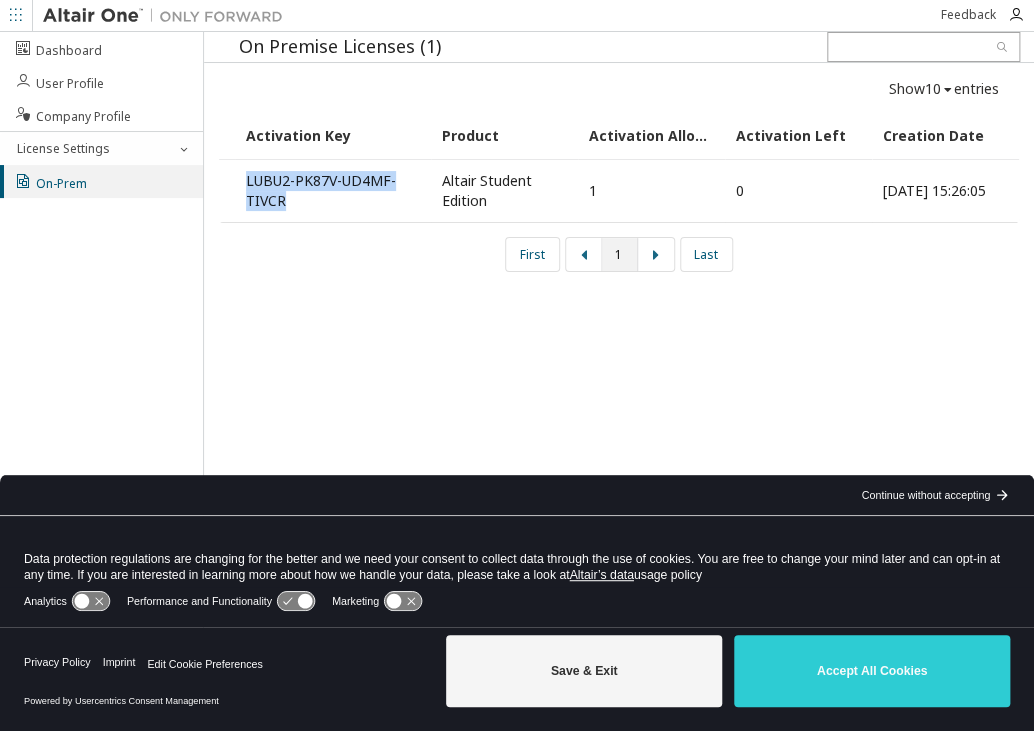 drag, startPoint x: 316, startPoint y: 199, endPoint x: 232, endPoint y: 181, distance: 85.90693 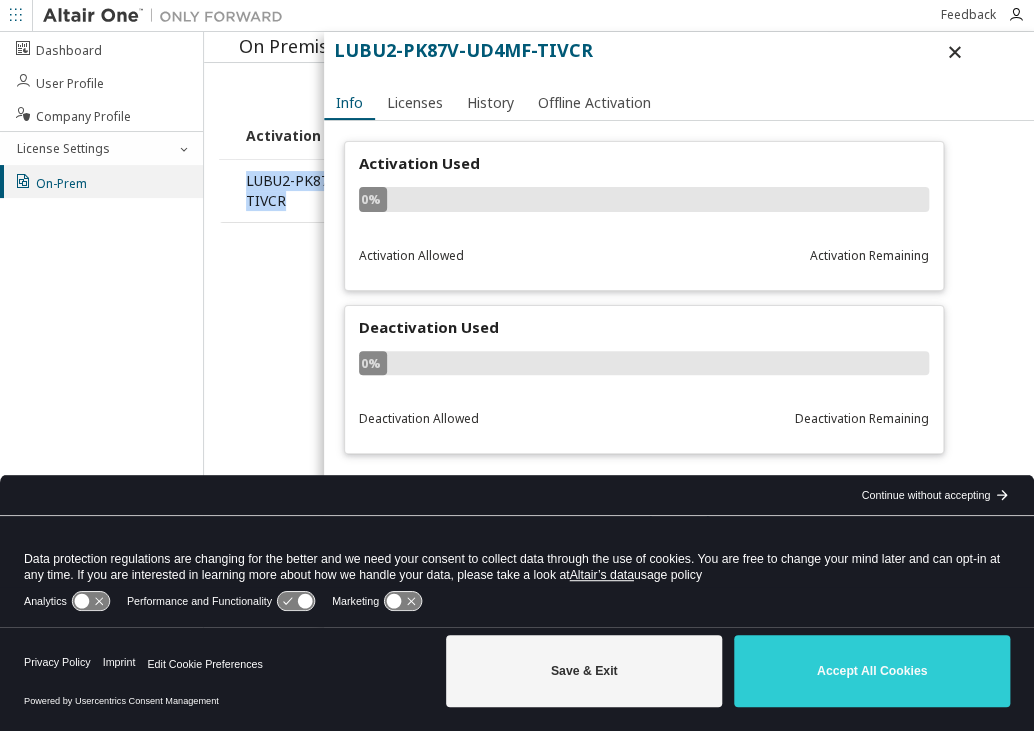 copy on "LUBU2-PK87V-UD4MF-TIVCR" 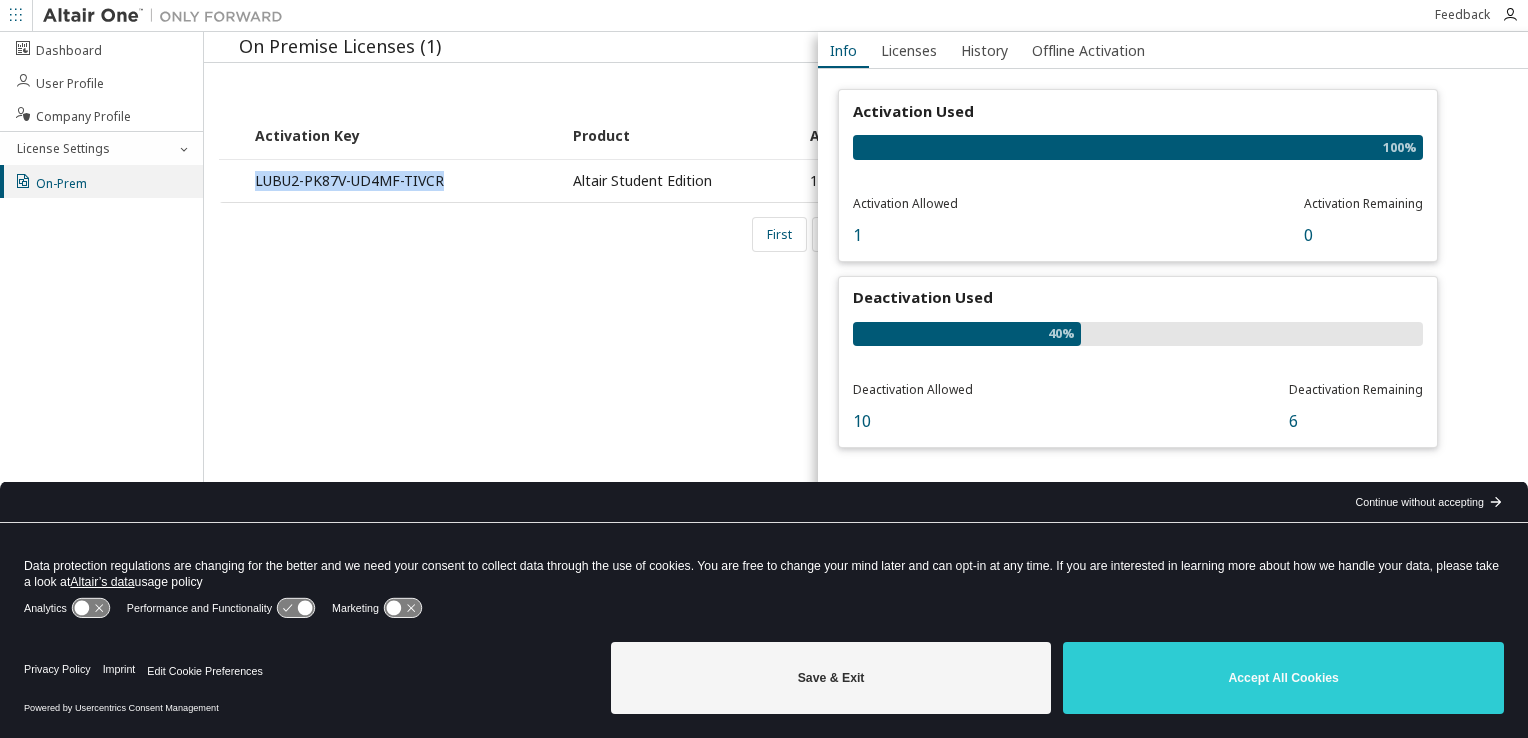 scroll, scrollTop: 100, scrollLeft: 0, axis: vertical 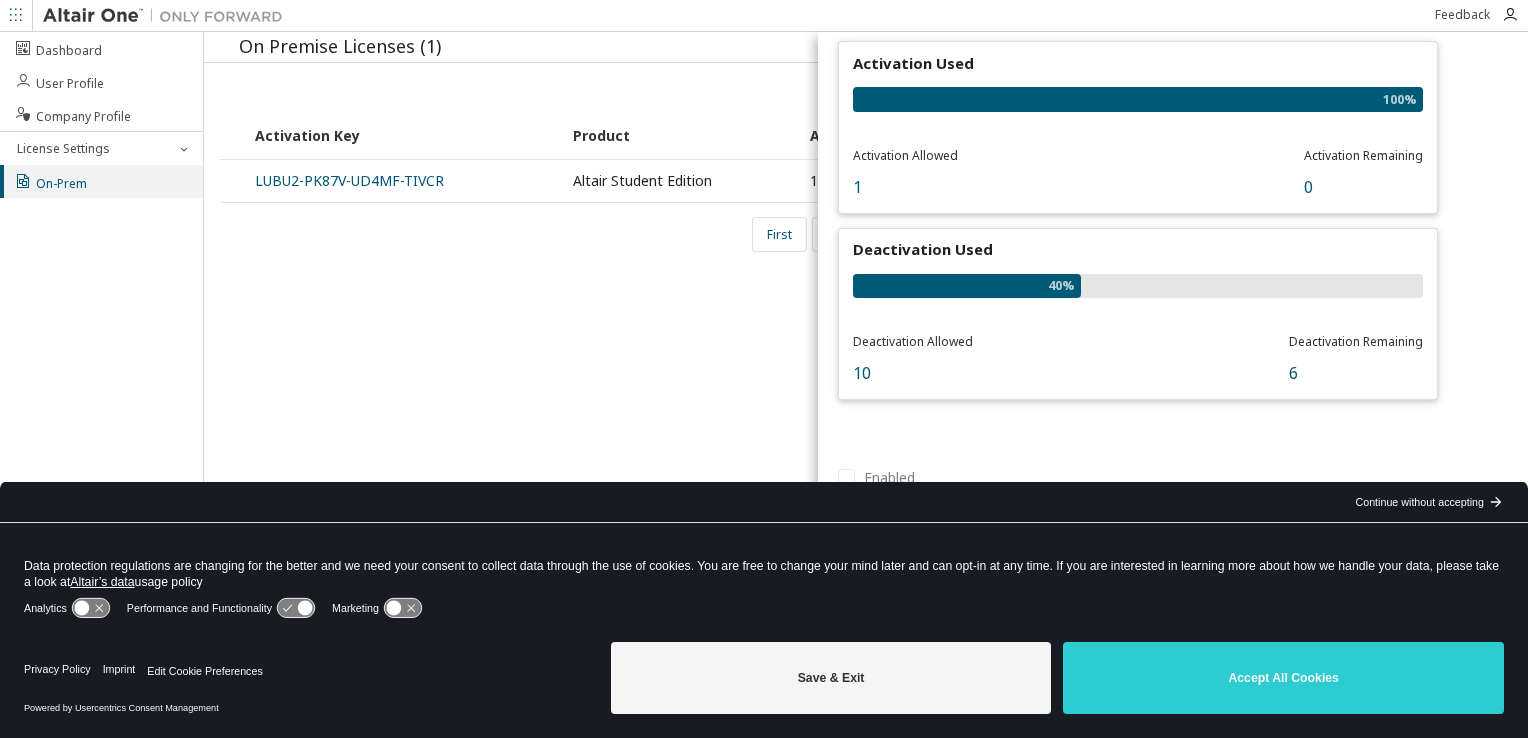 click on "Continue without accepting" at bounding box center (1419, 502) 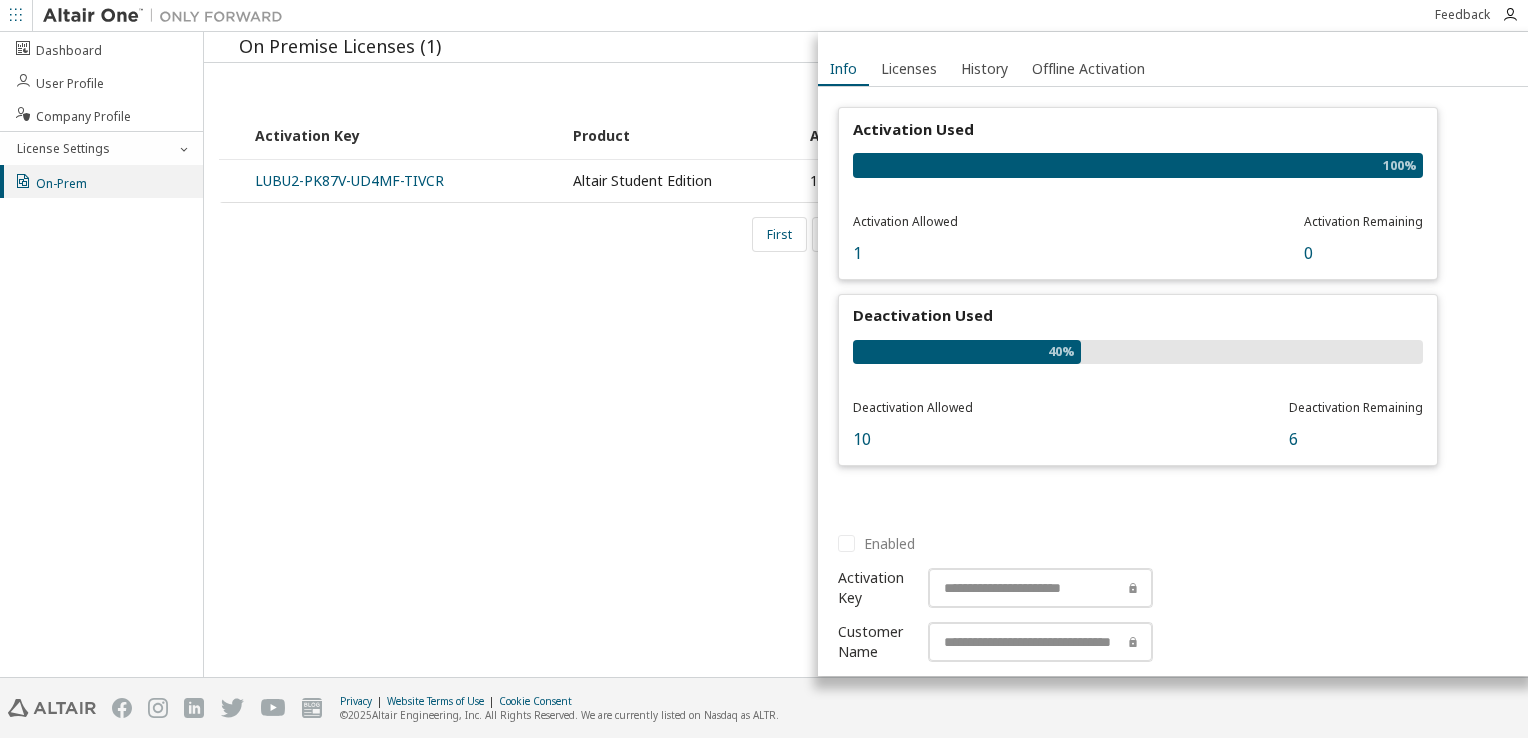 scroll, scrollTop: 0, scrollLeft: 0, axis: both 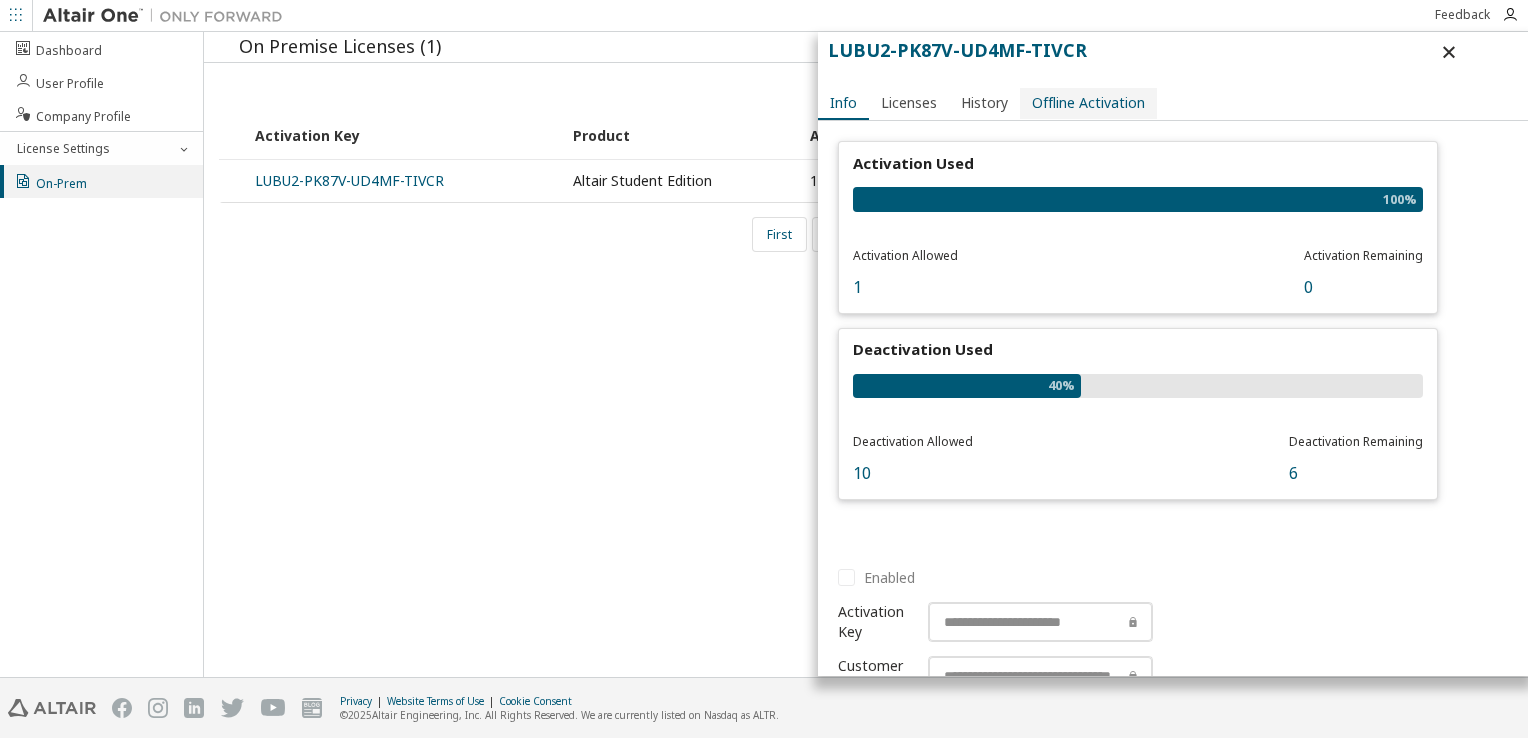 click on "Offline Activation" at bounding box center [1088, 103] 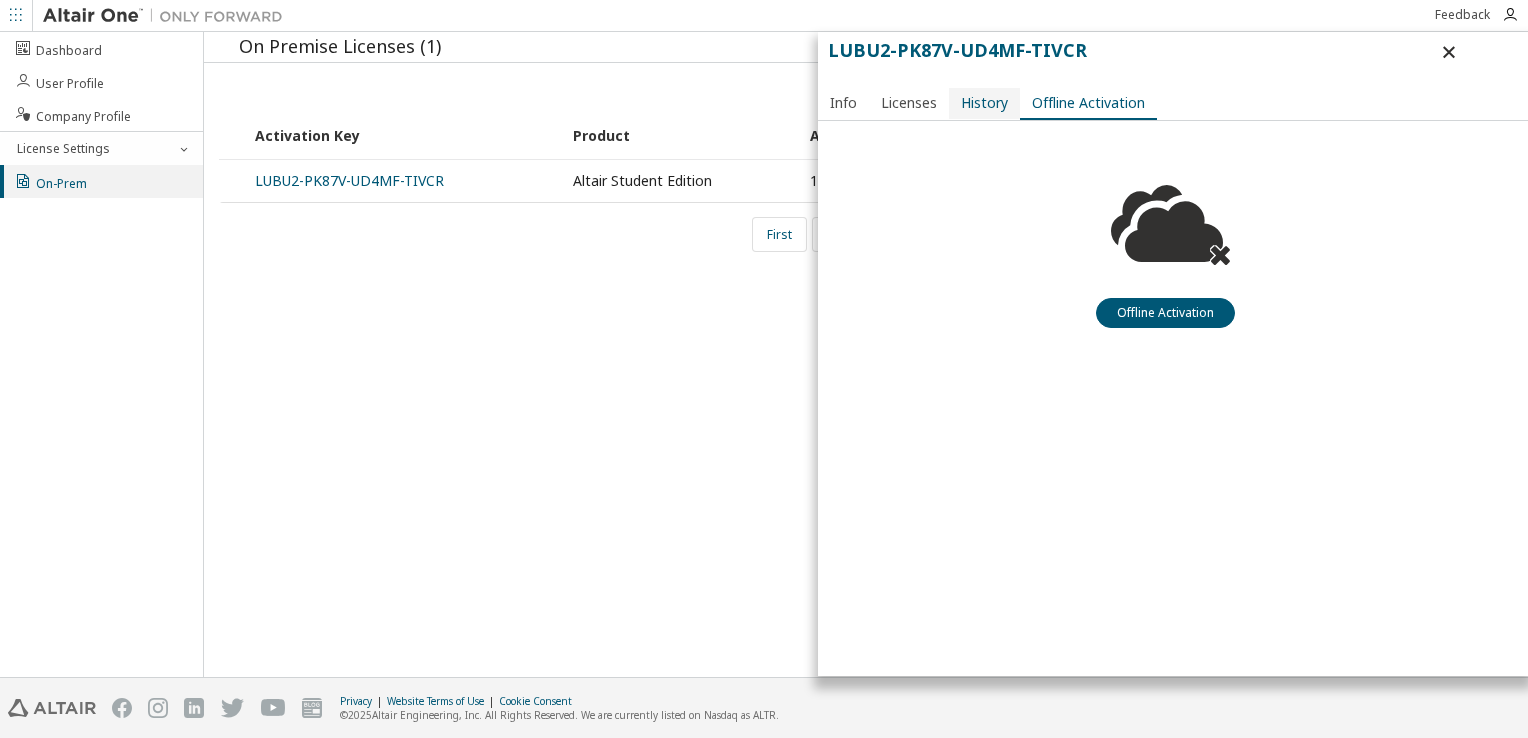 click on "History" at bounding box center [984, 103] 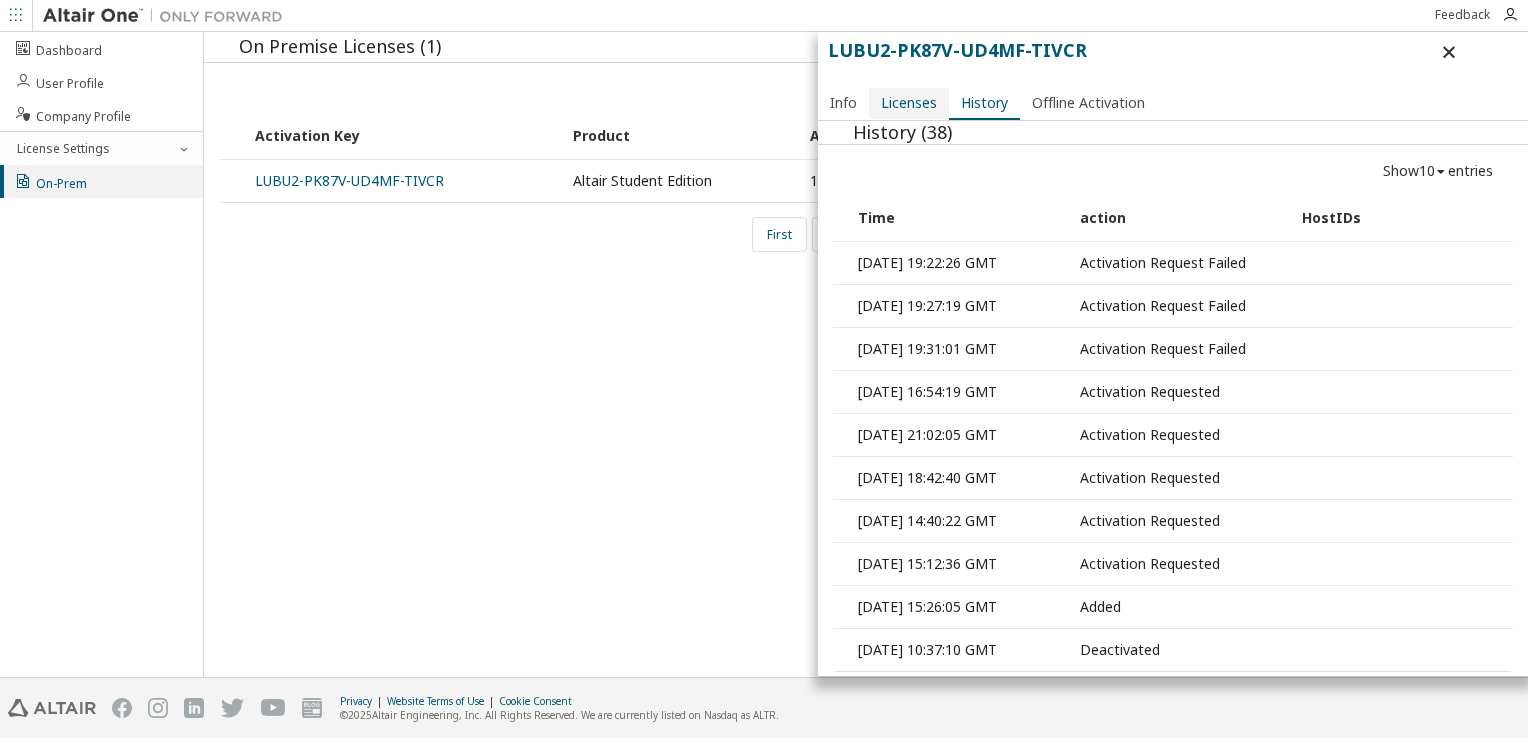 click on "Licenses" at bounding box center (909, 103) 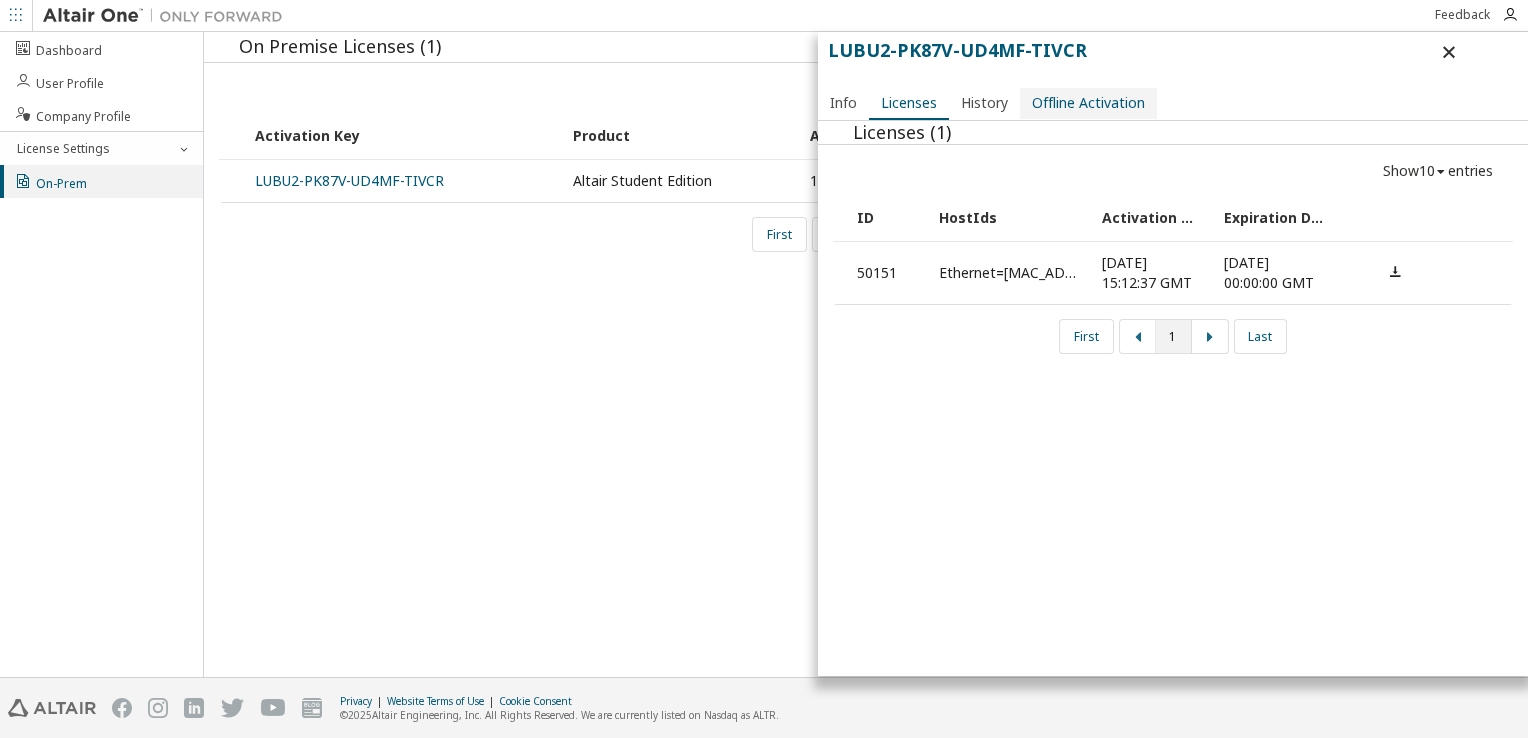 click on "Offline Activation" at bounding box center (1088, 103) 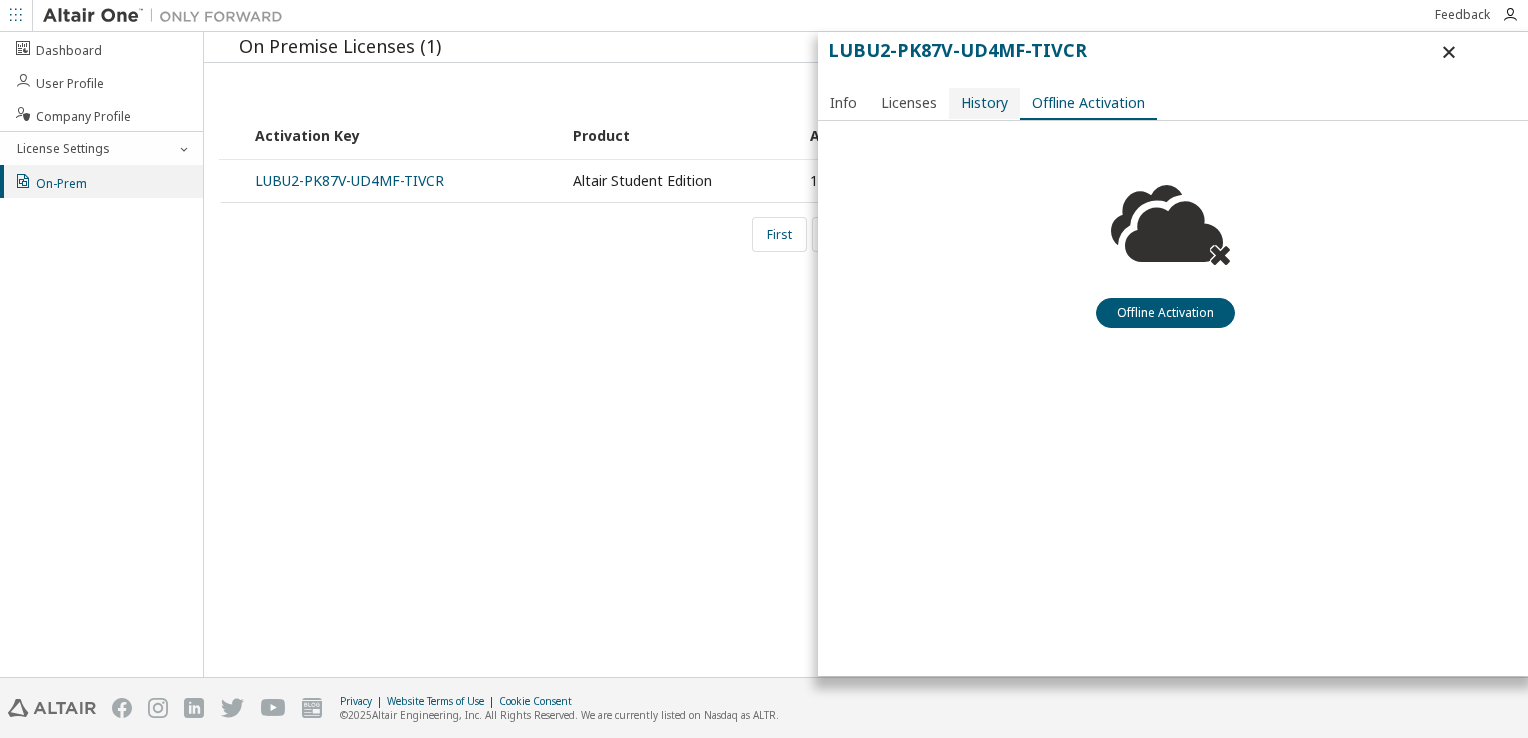 click on "History" at bounding box center (984, 103) 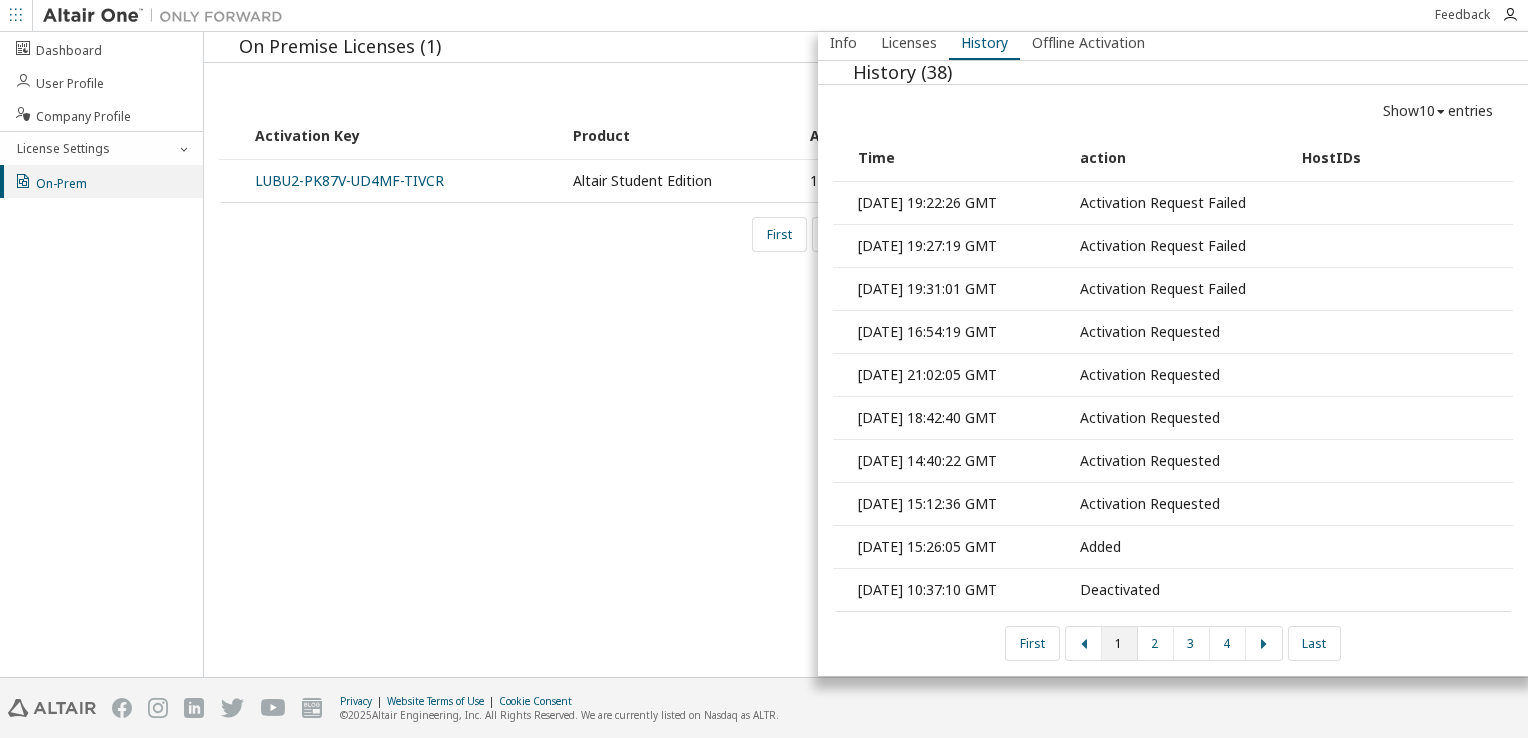 scroll, scrollTop: 256, scrollLeft: 0, axis: vertical 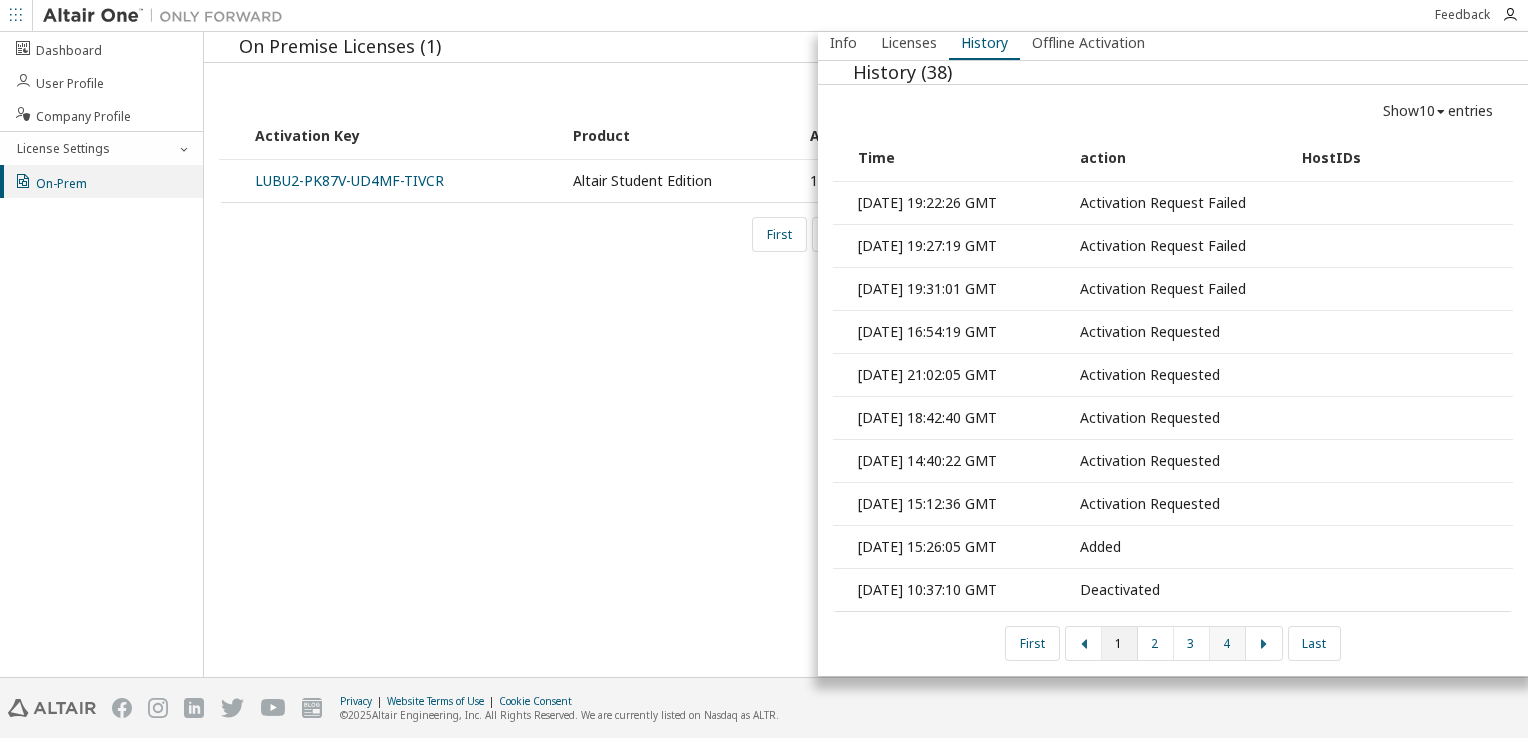 click on "4" at bounding box center [1228, 643] 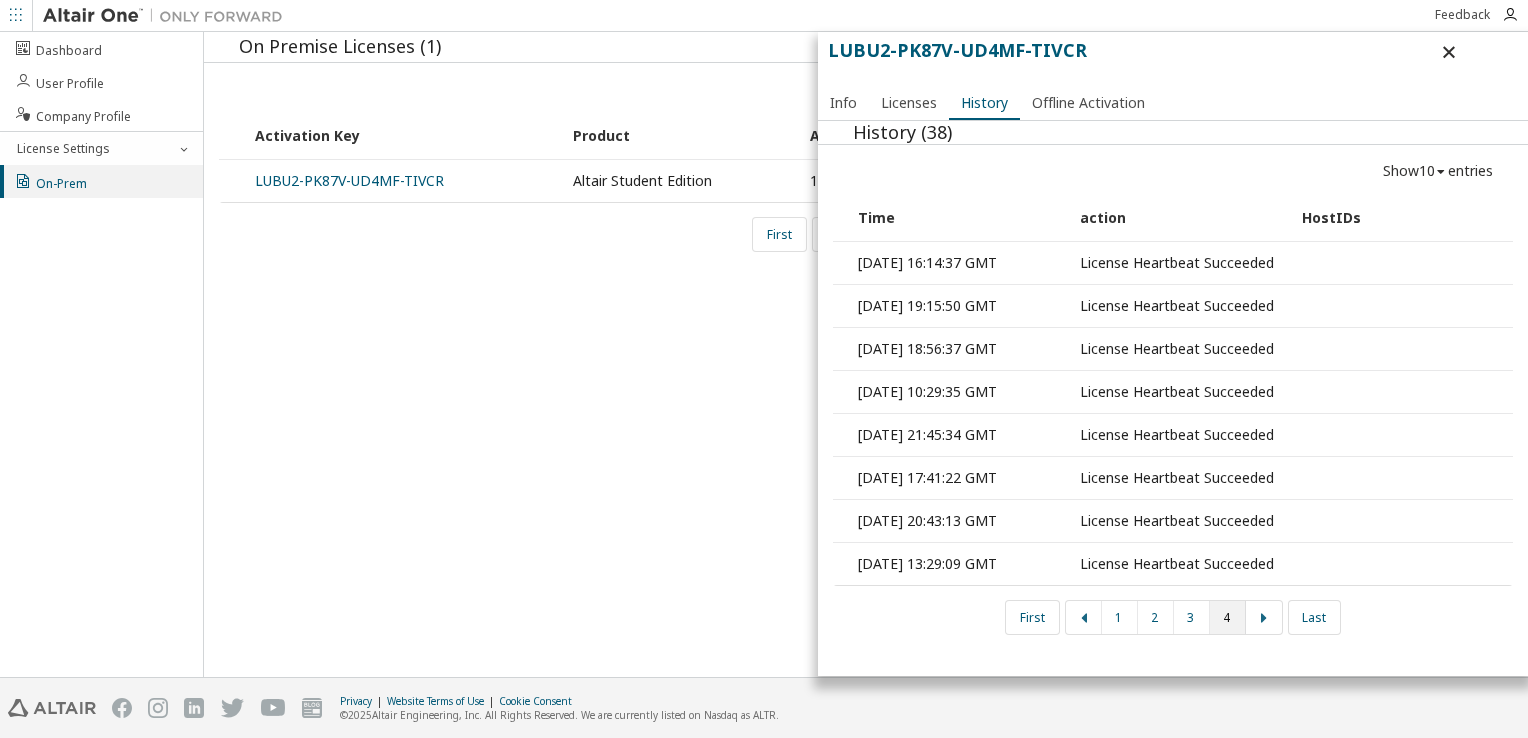 scroll, scrollTop: 131, scrollLeft: 0, axis: vertical 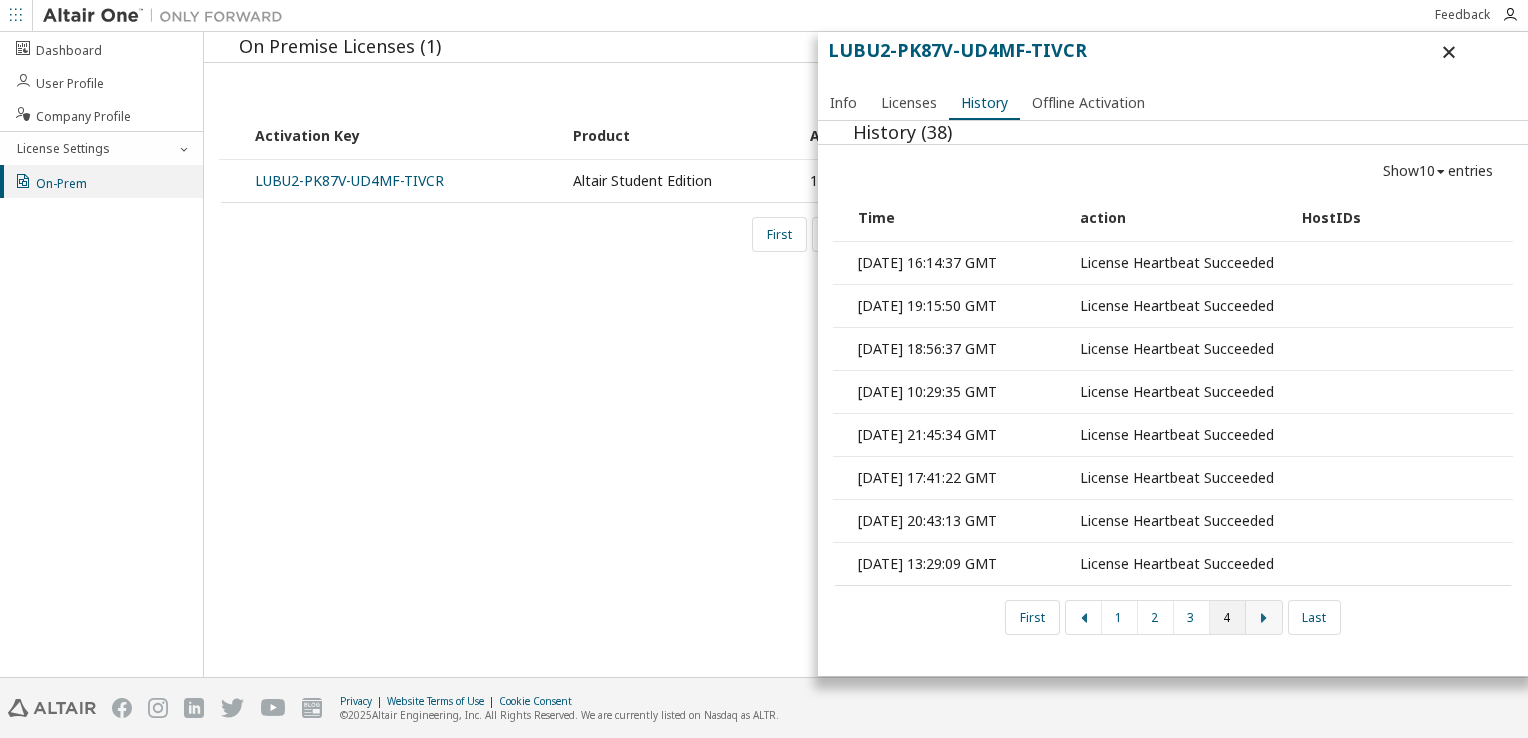 click at bounding box center (1264, 618) 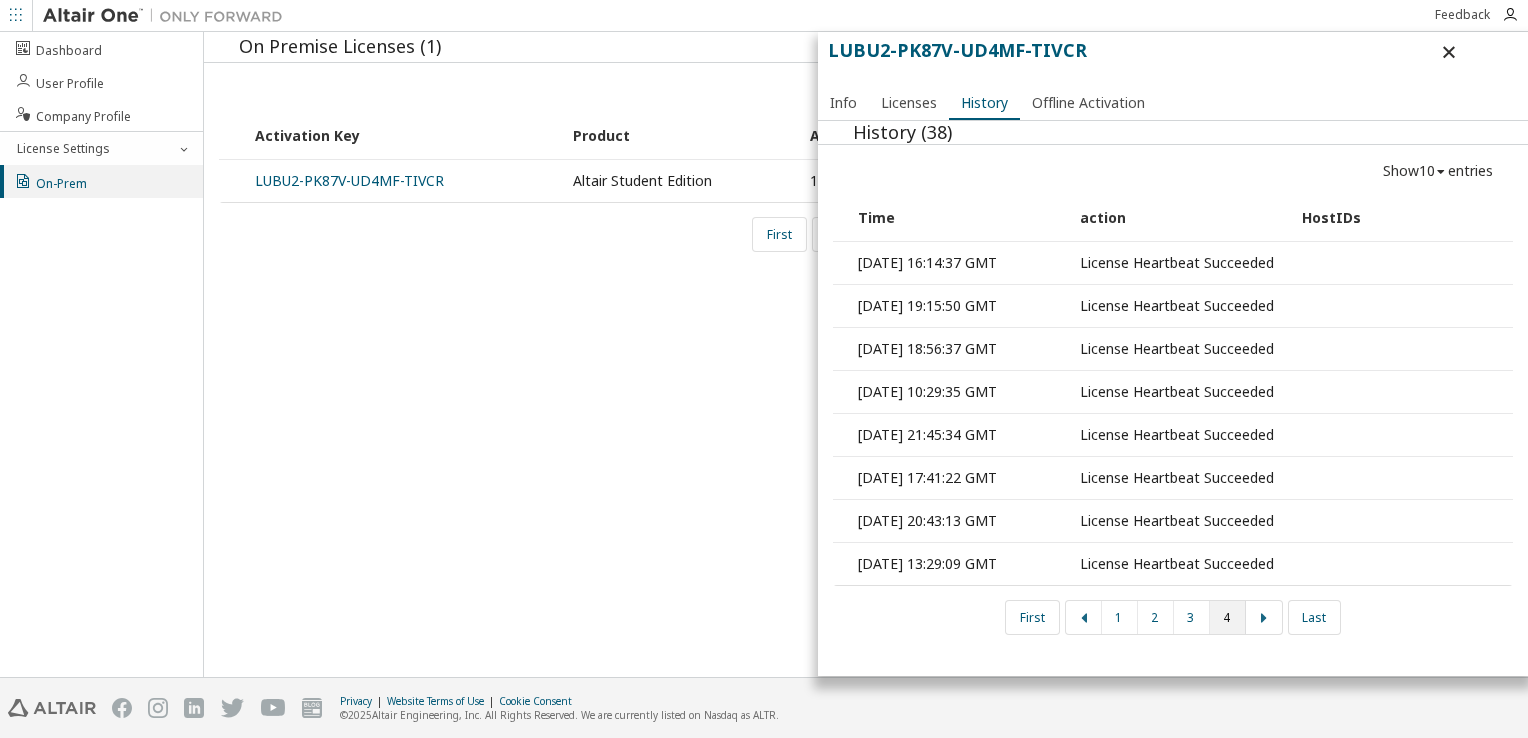 scroll, scrollTop: 0, scrollLeft: 0, axis: both 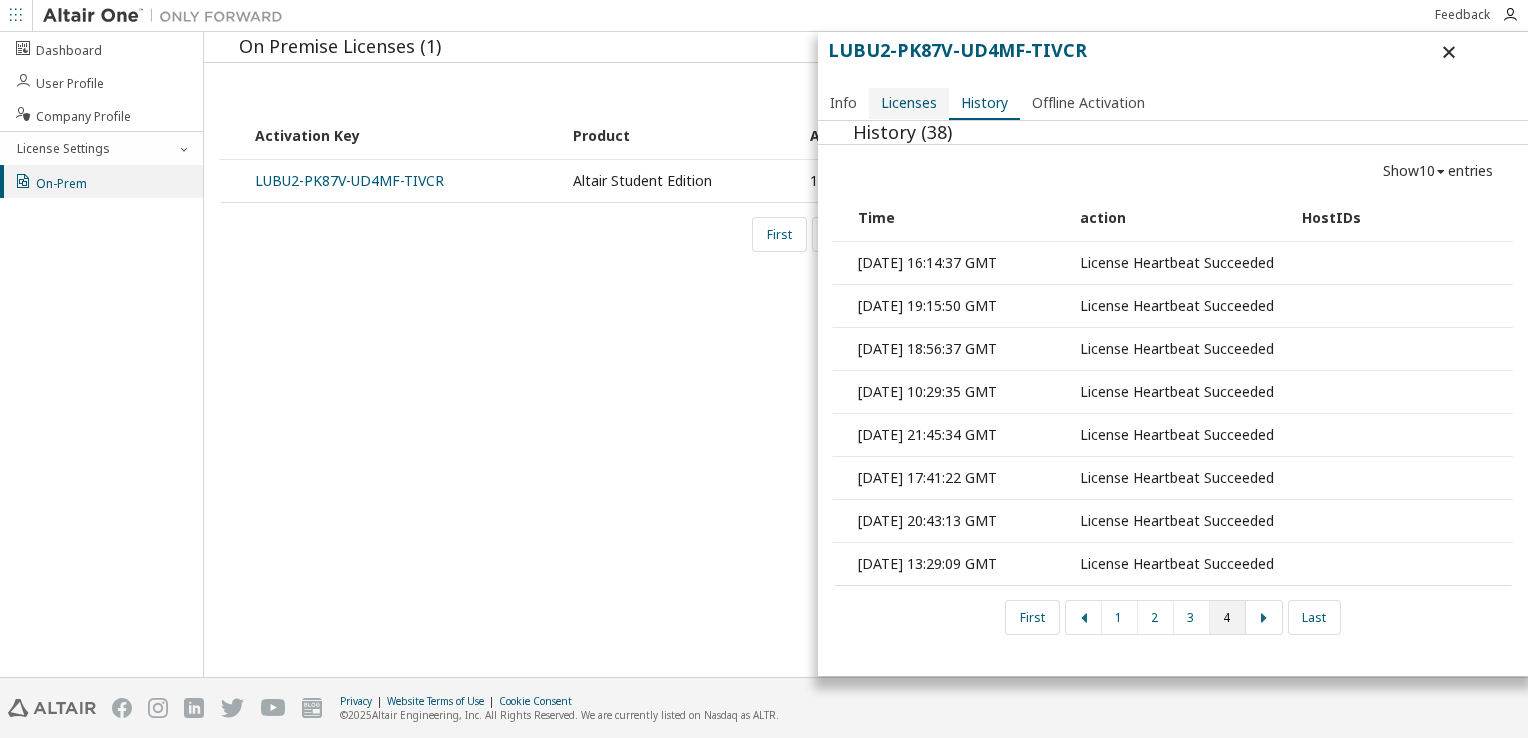 click on "Licenses" at bounding box center [909, 103] 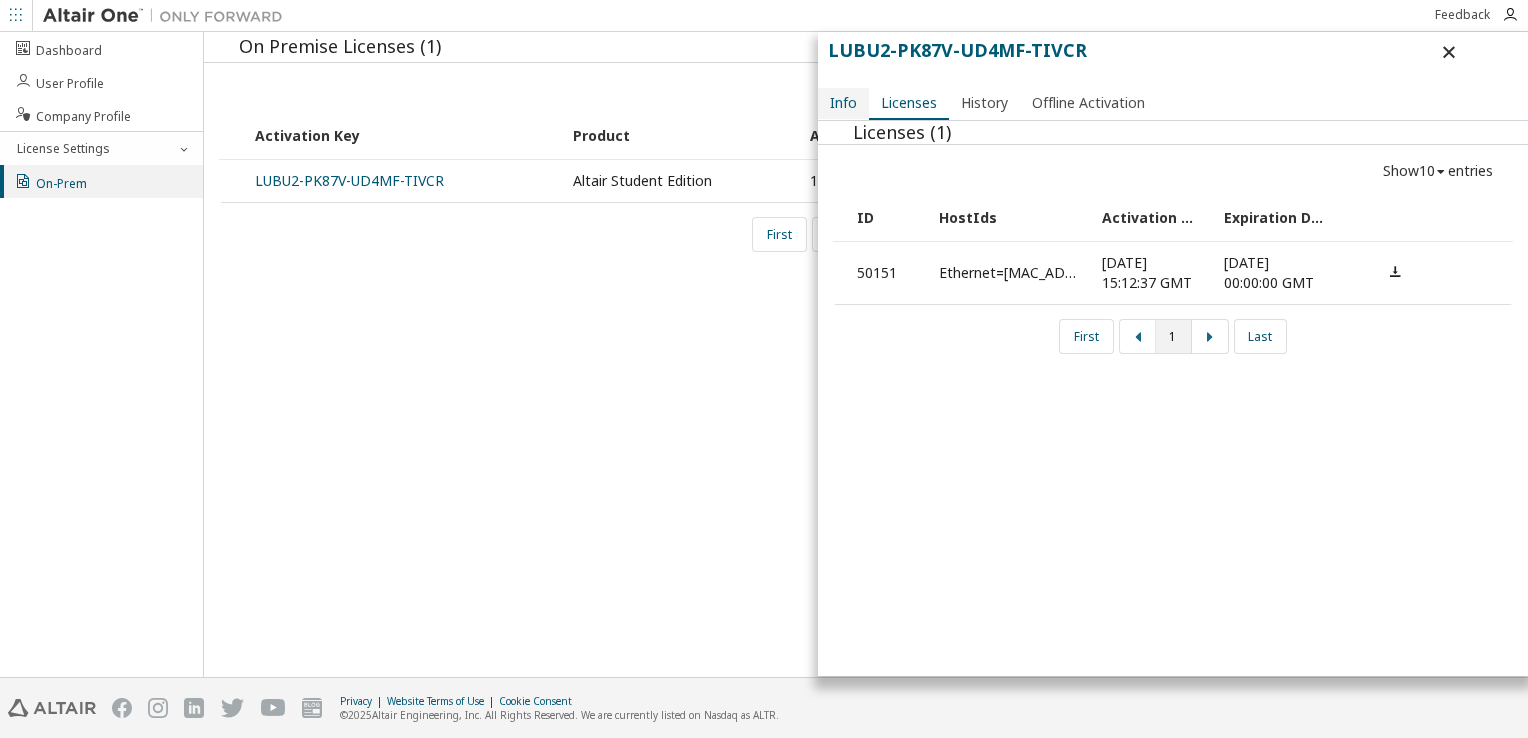 click on "Info" at bounding box center [843, 103] 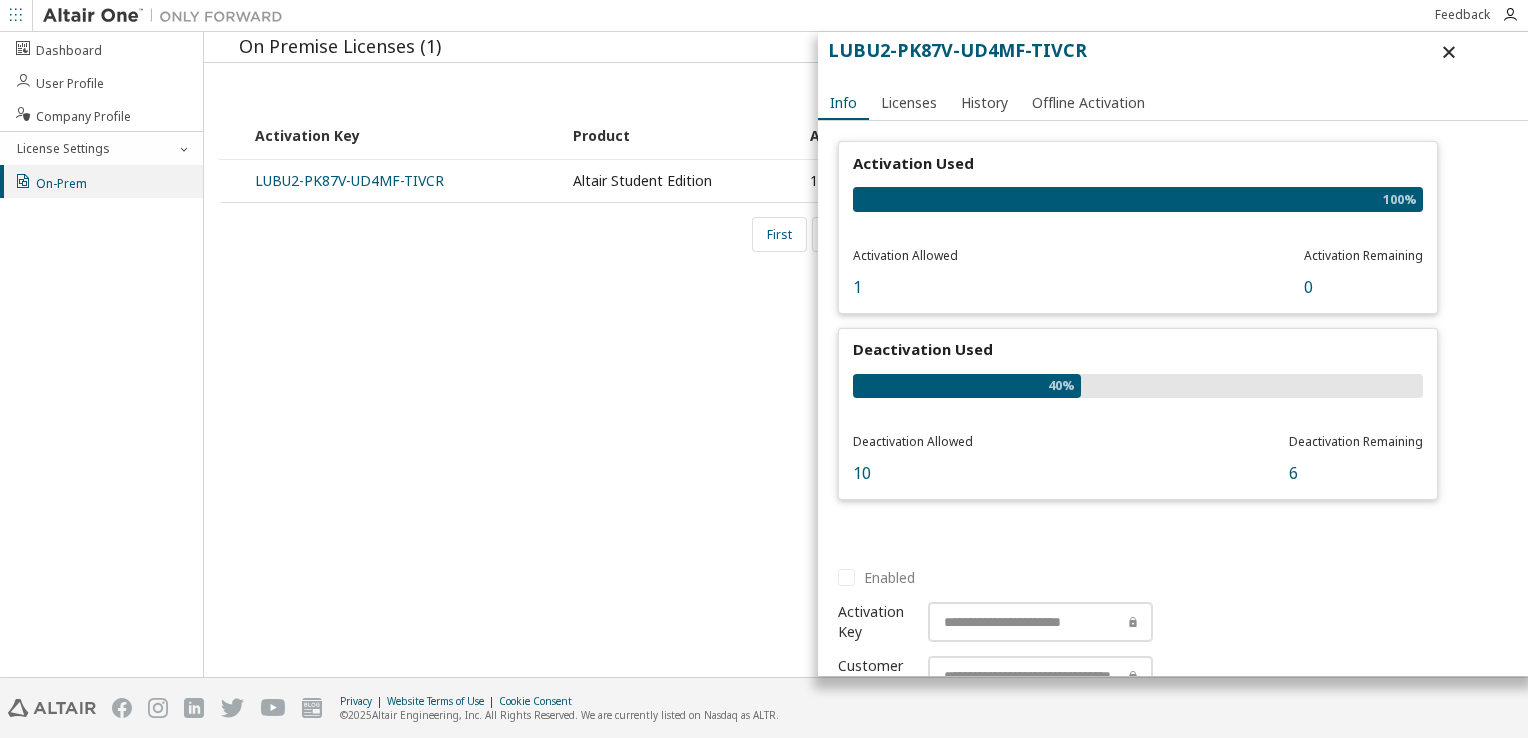 click on "On Premise Licenses (1) Show  10 10 30 50 100 entries Activation Key Product Activation Allowed Activation Left Creation Date LUBU2-PK87V-UD4MF-TIVCR Altair Student Edition 1 0 [DATE] 15:26:05 First 1 Last LUBU2-PK87V-UD4MF-TIVCR Info Licenses History Offline Activation Activation Used 100% Activation Allowed 1 Activation Remaining 0 Deactivation Used 40% Deactivation Allowed 10 Deactivation Remaining 6 Enabled Activation Key Customer Name Product Name Version Description Offline Days Additional Details Max Units:  Max Units:  Max Units:  Max Units:  Update" at bounding box center (866, 354) 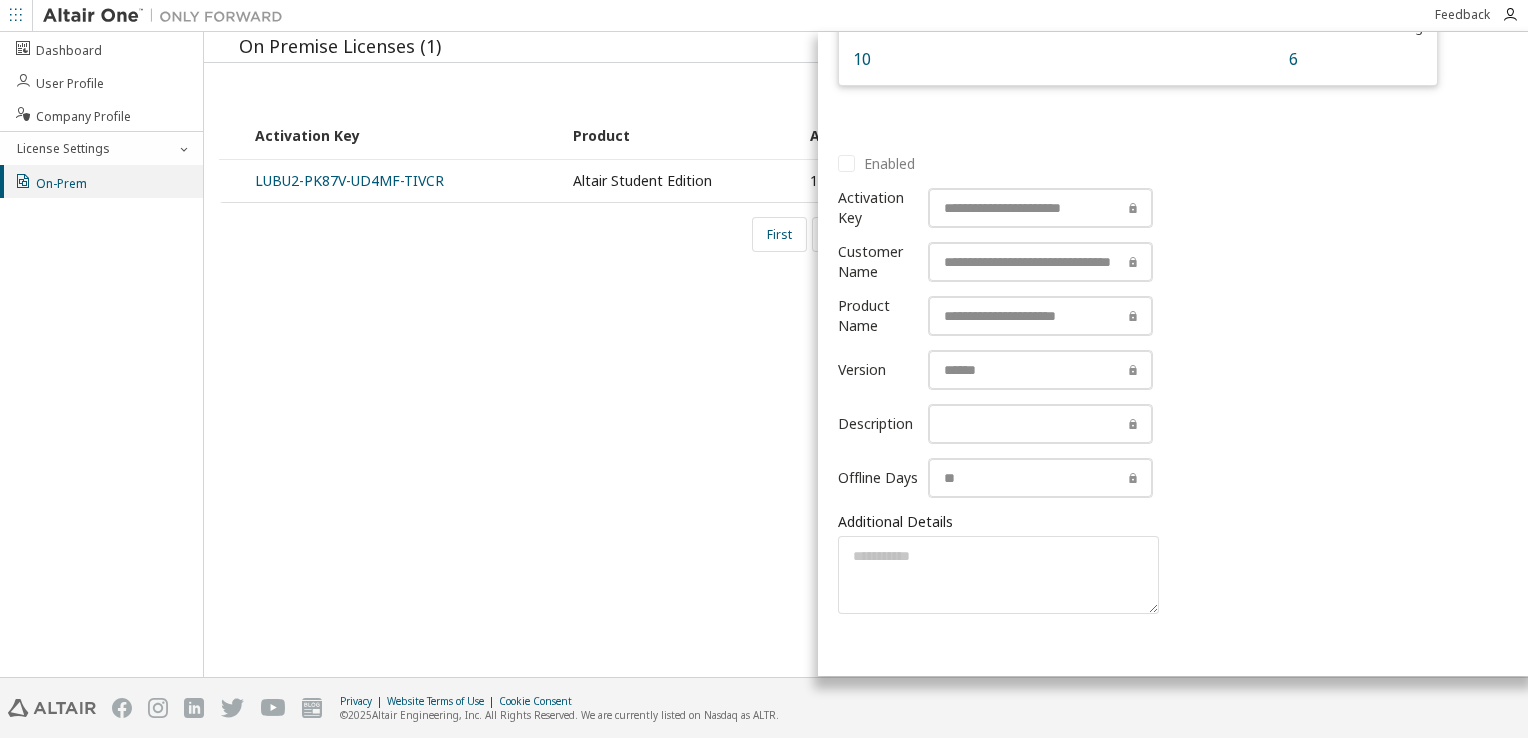 scroll, scrollTop: 0, scrollLeft: 0, axis: both 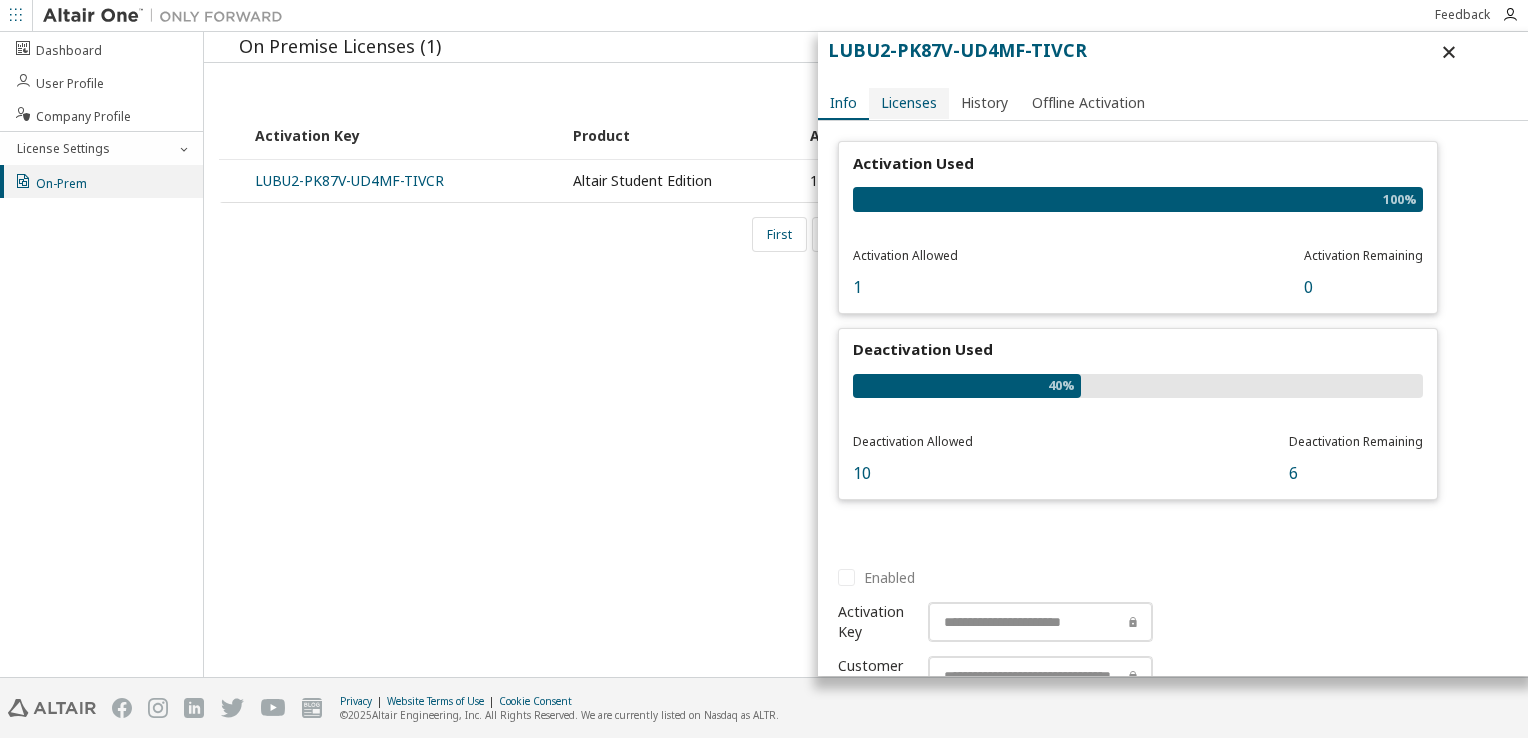 click on "Licenses" at bounding box center (909, 103) 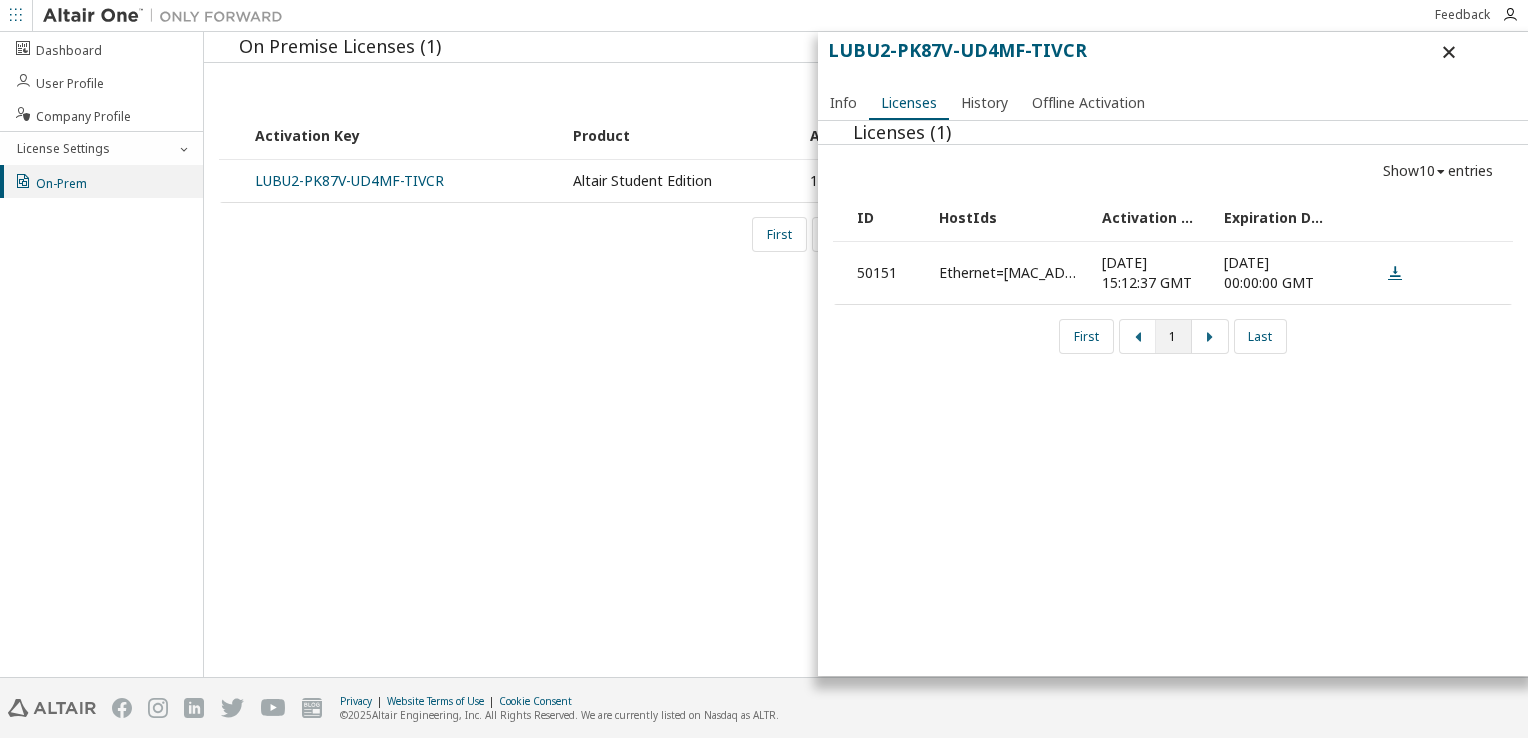 click at bounding box center [1395, 272] 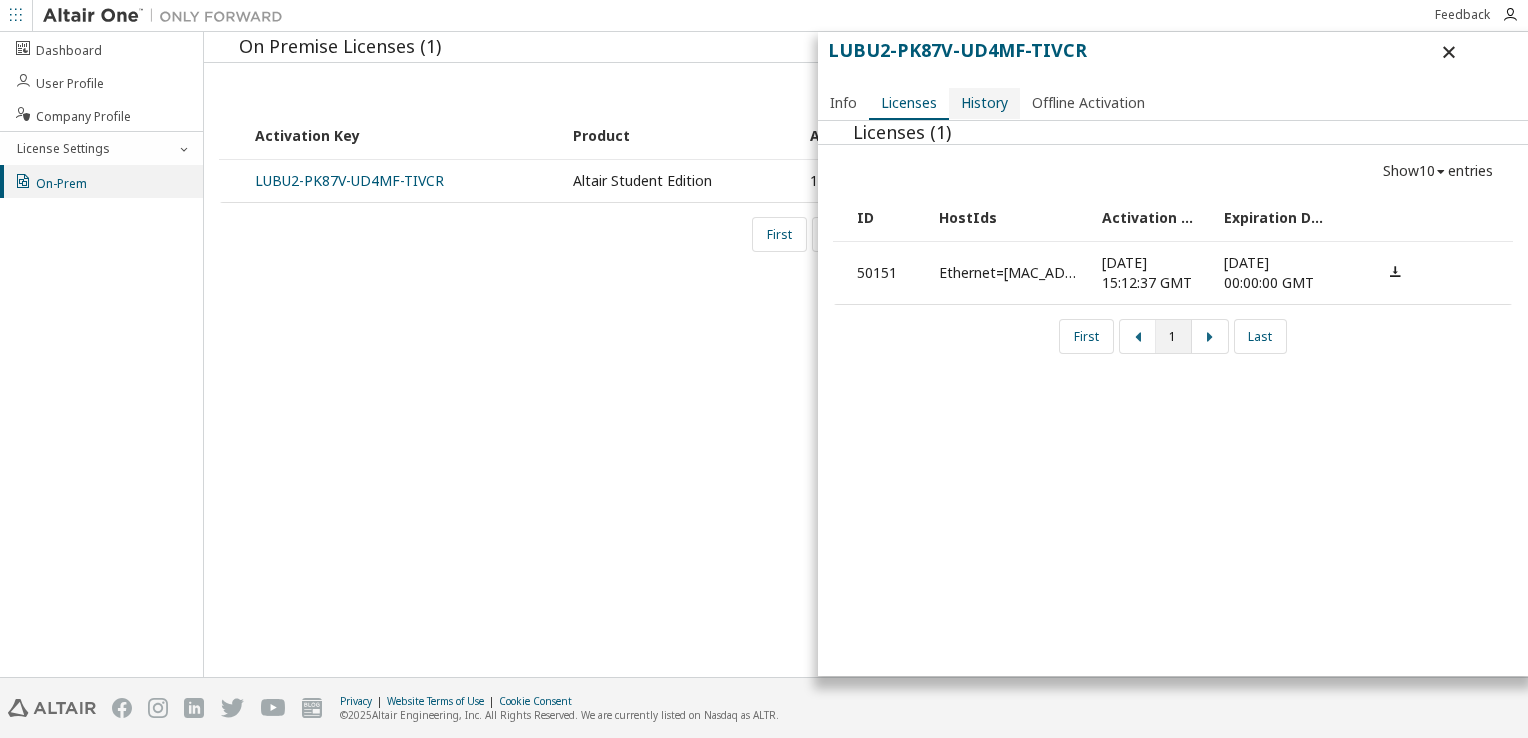 click on "History" at bounding box center (984, 103) 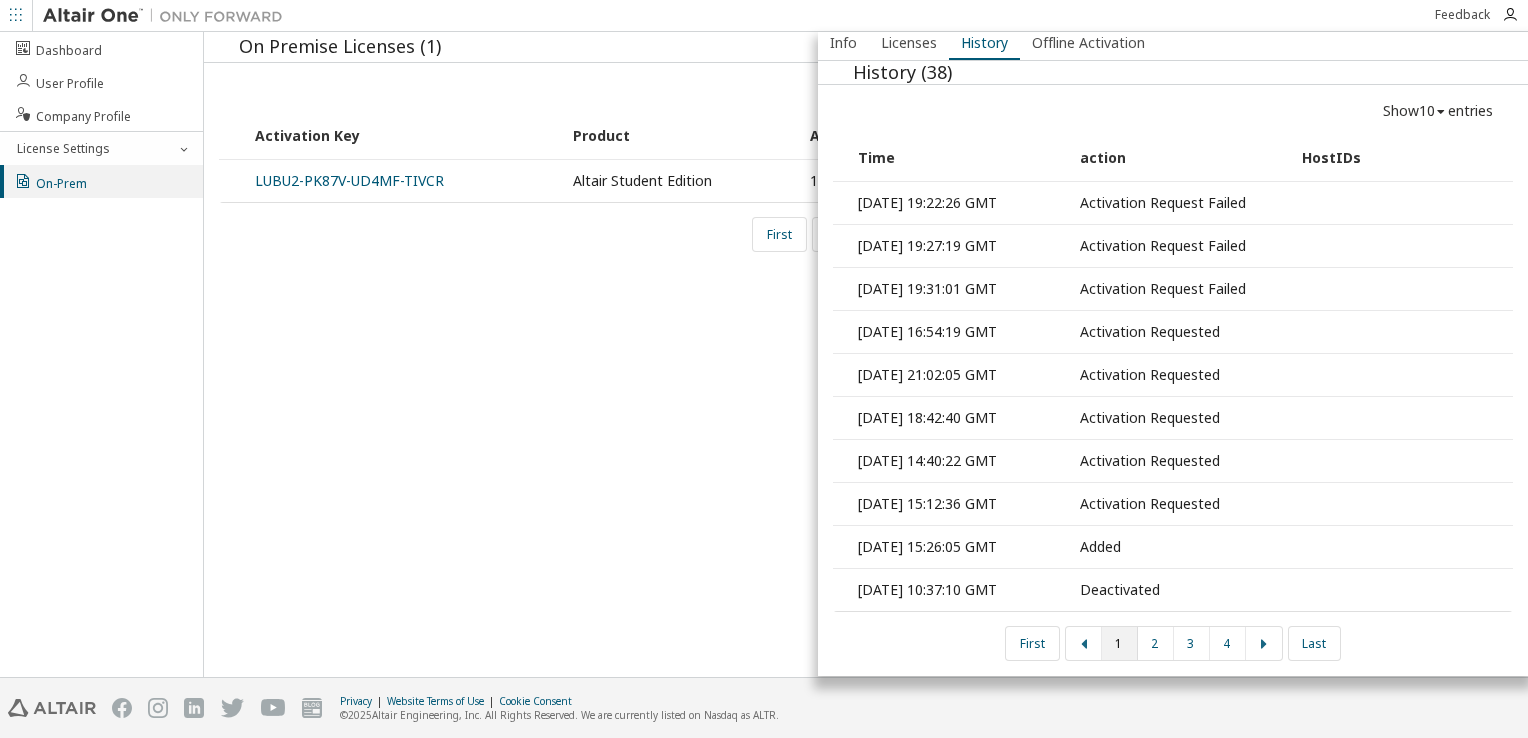 scroll, scrollTop: 256, scrollLeft: 0, axis: vertical 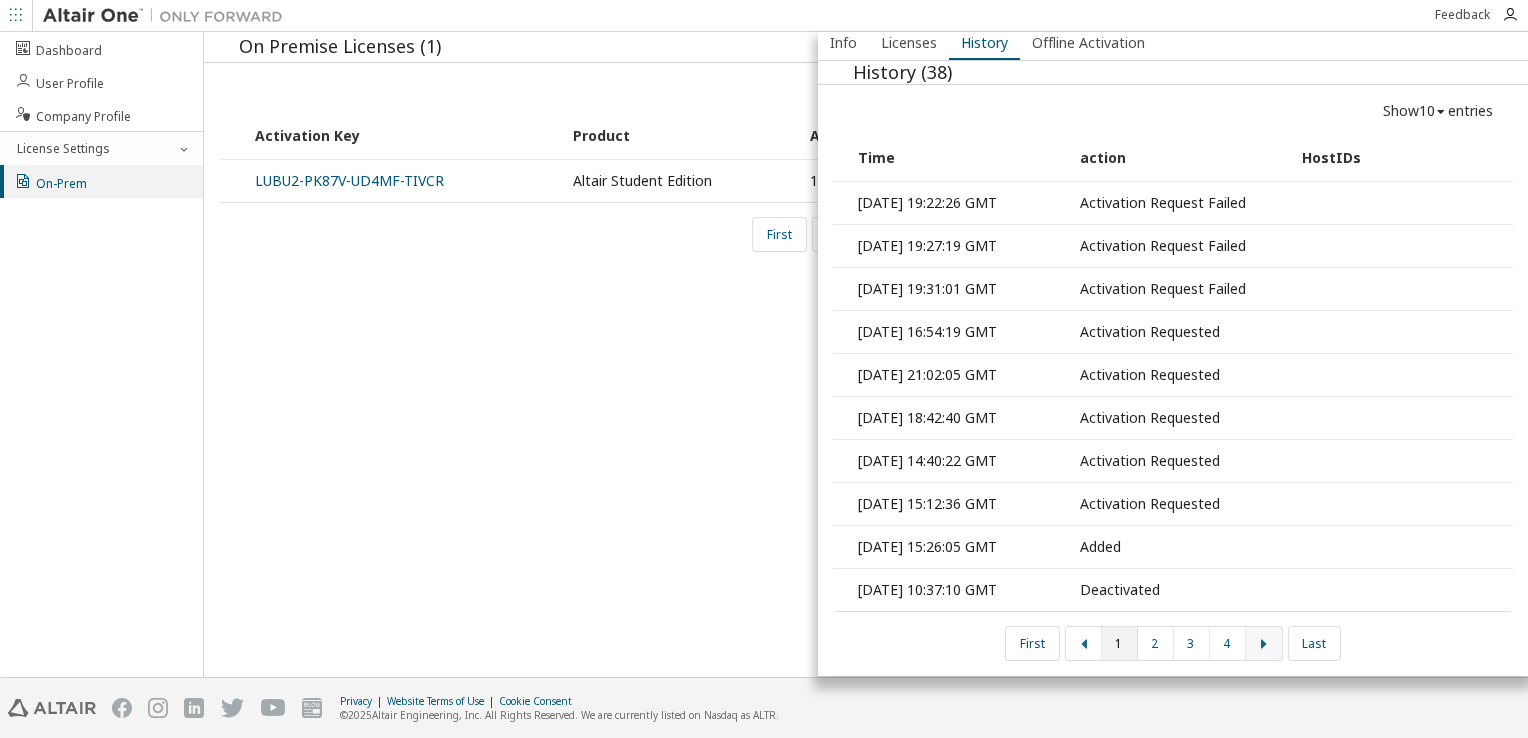 click at bounding box center [1264, 644] 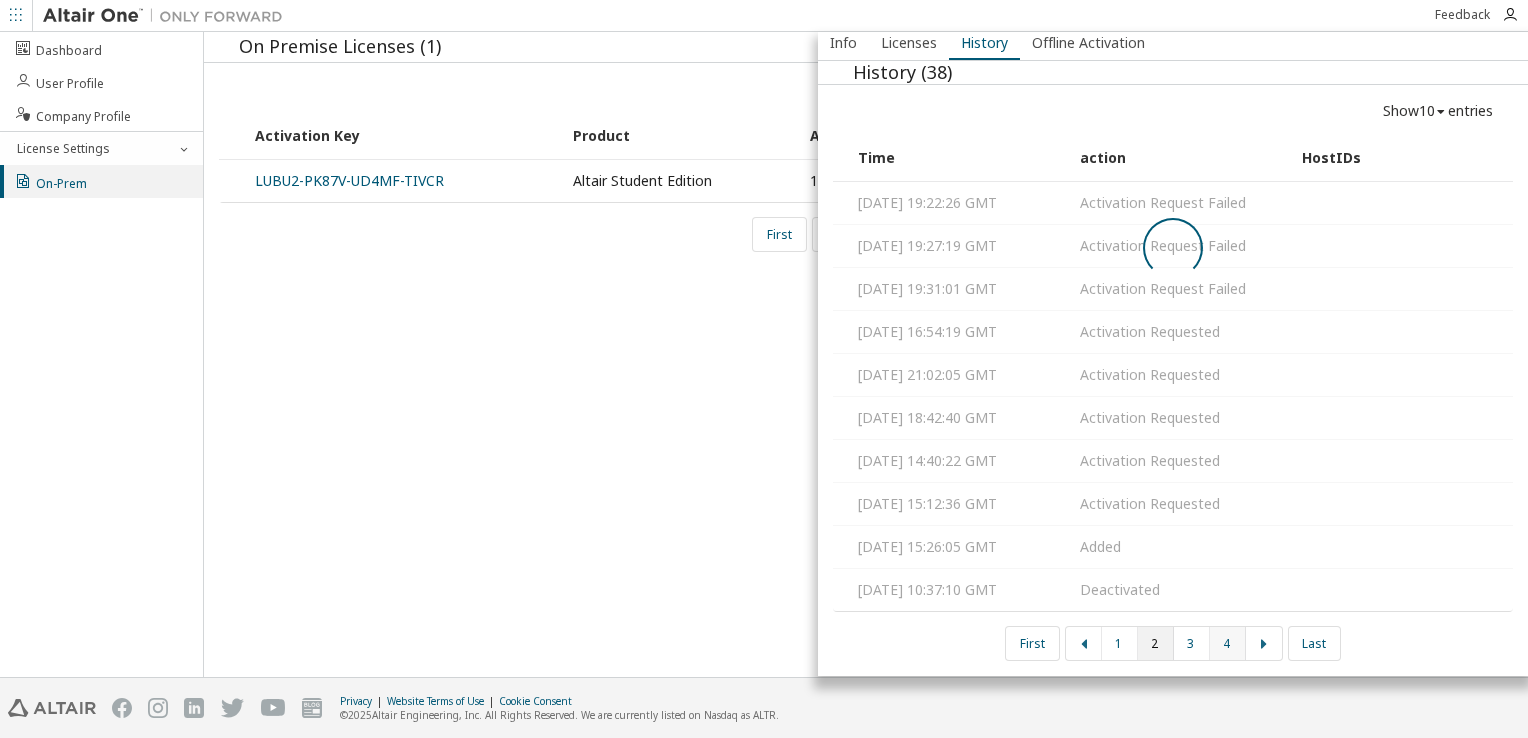 click on "4" at bounding box center [1228, 643] 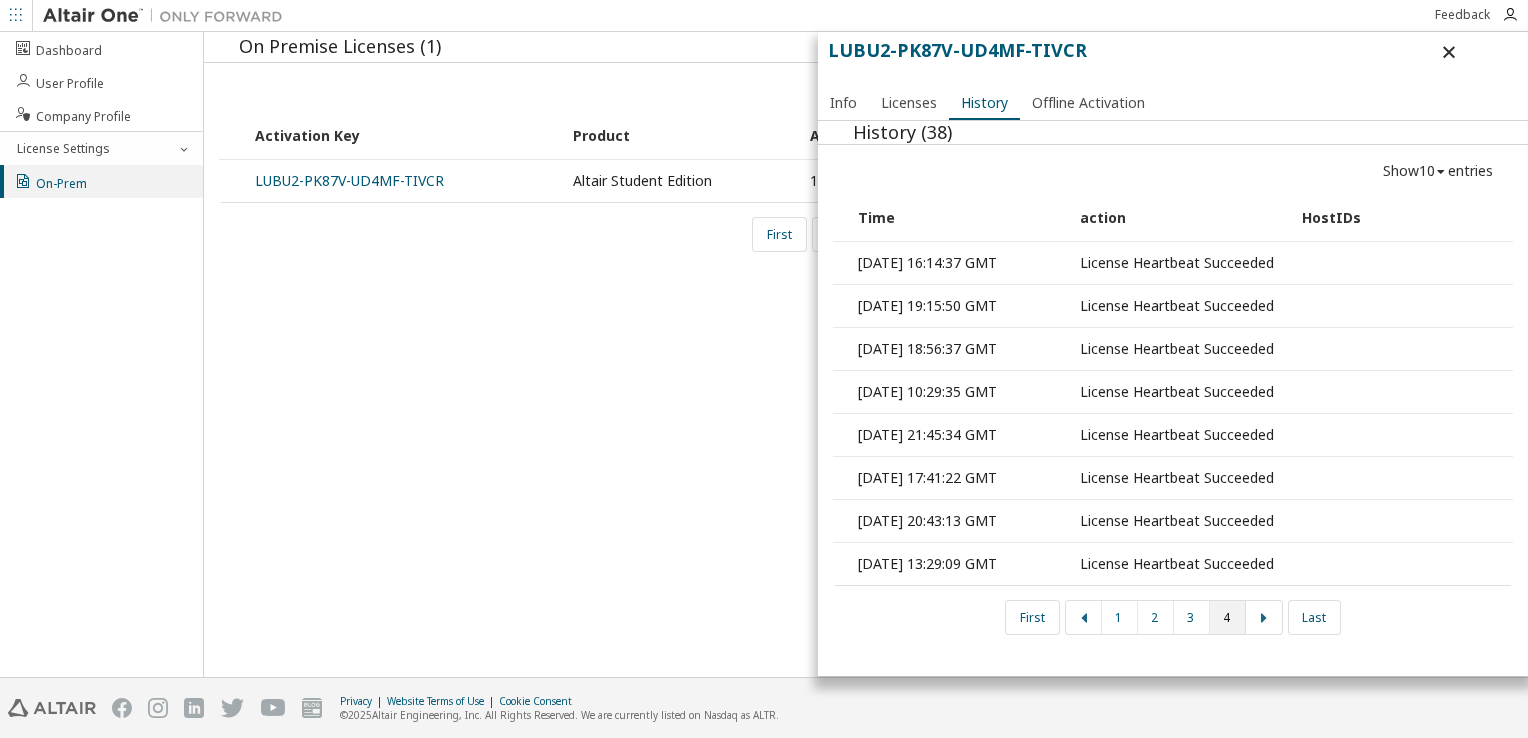 scroll, scrollTop: 0, scrollLeft: 0, axis: both 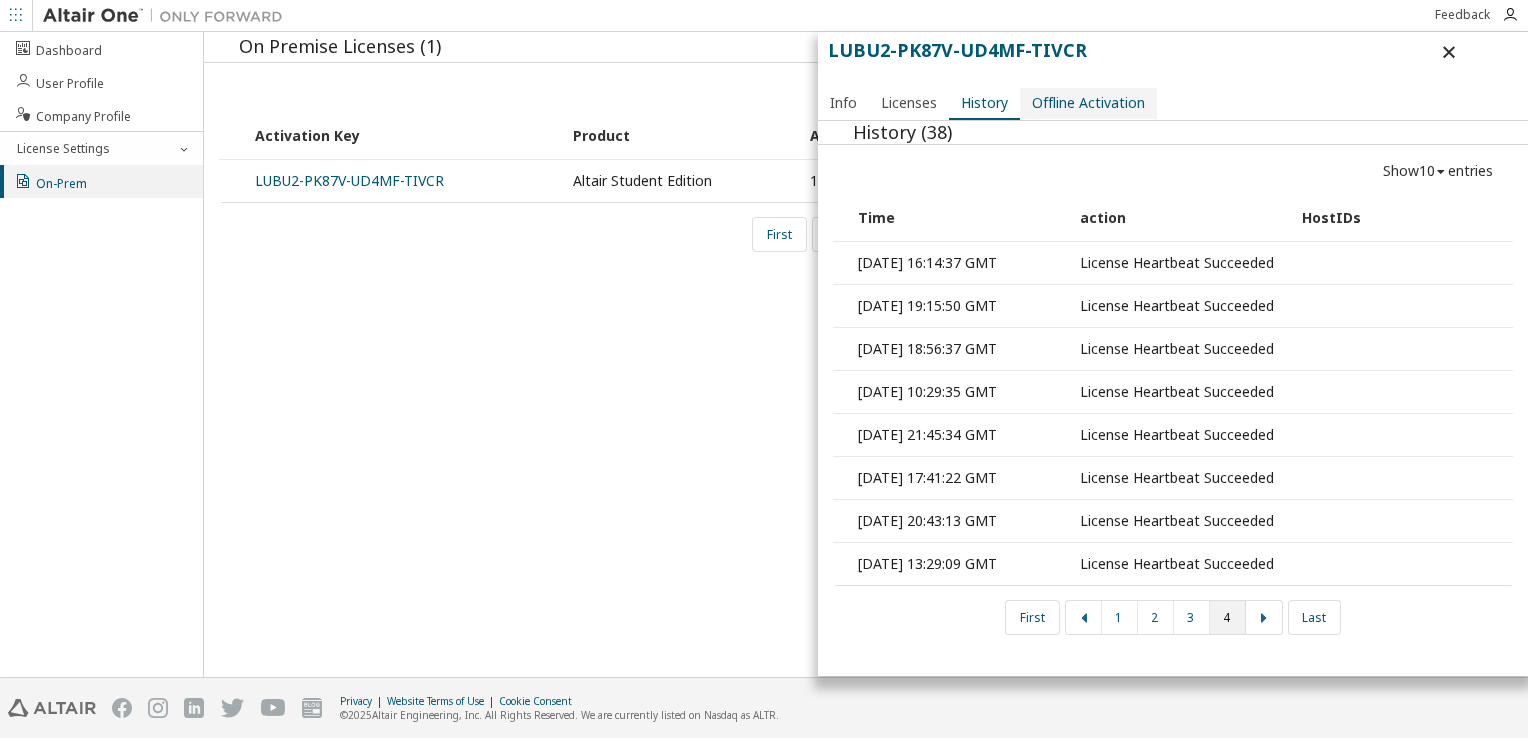 click on "Offline Activation" at bounding box center (1088, 103) 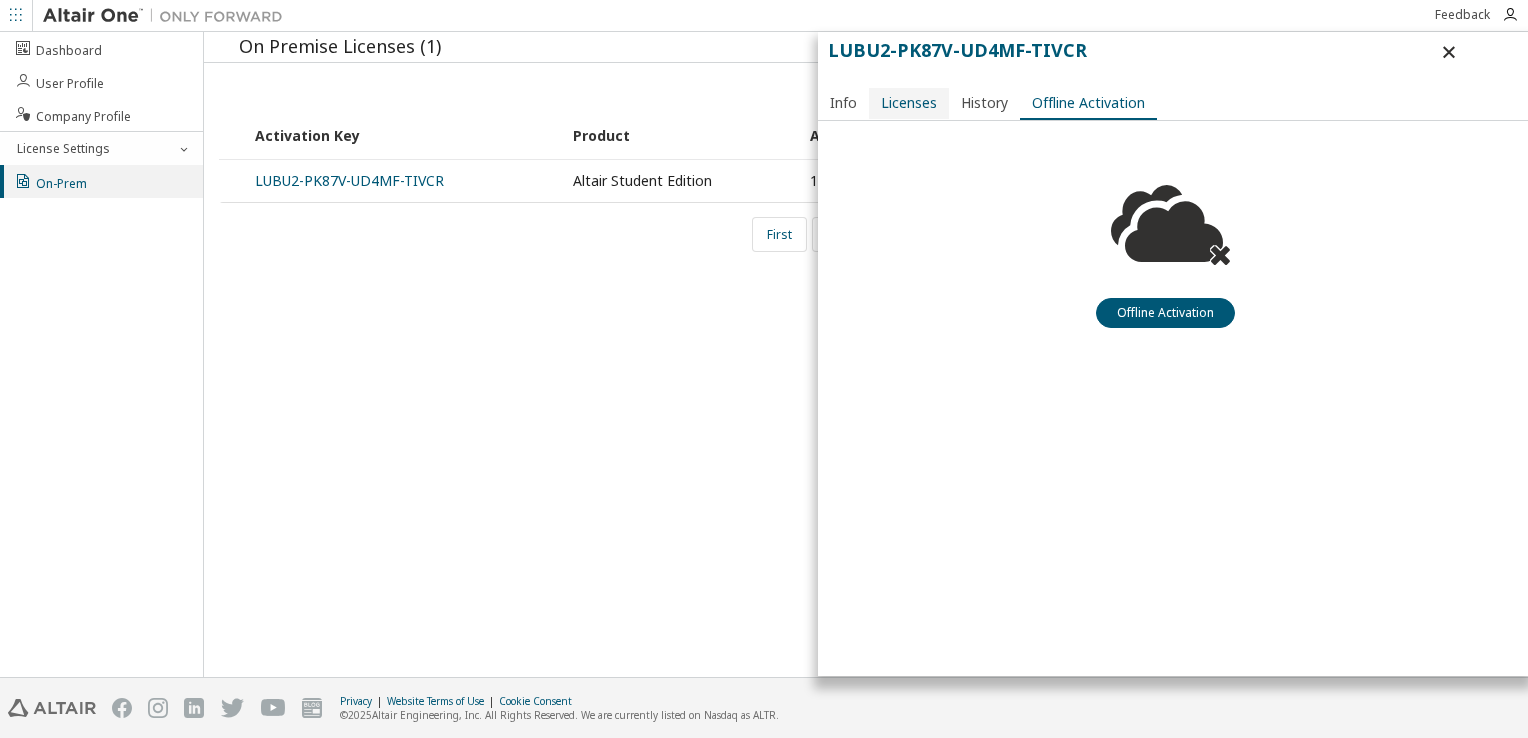 click on "Licenses" at bounding box center [909, 103] 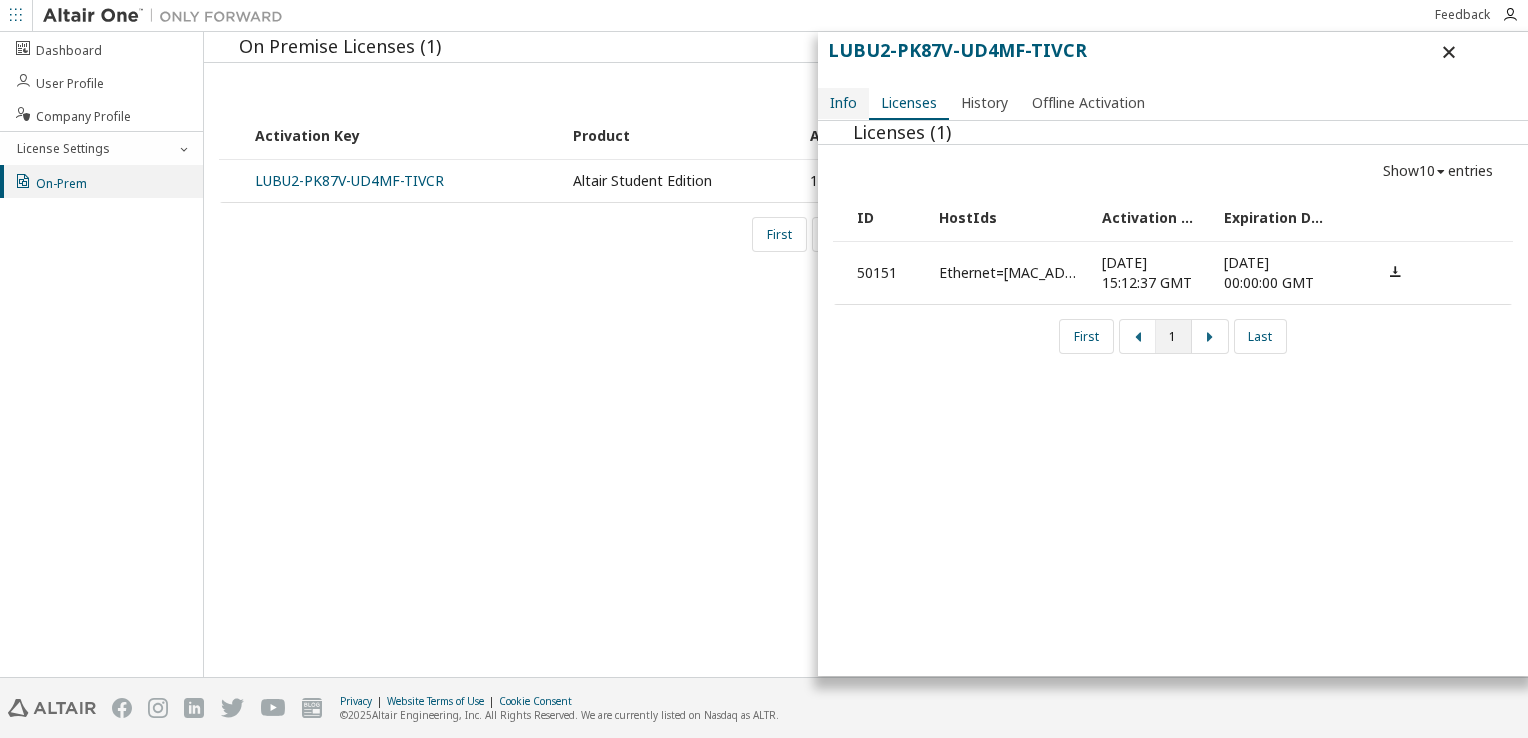 click on "Info" at bounding box center [843, 103] 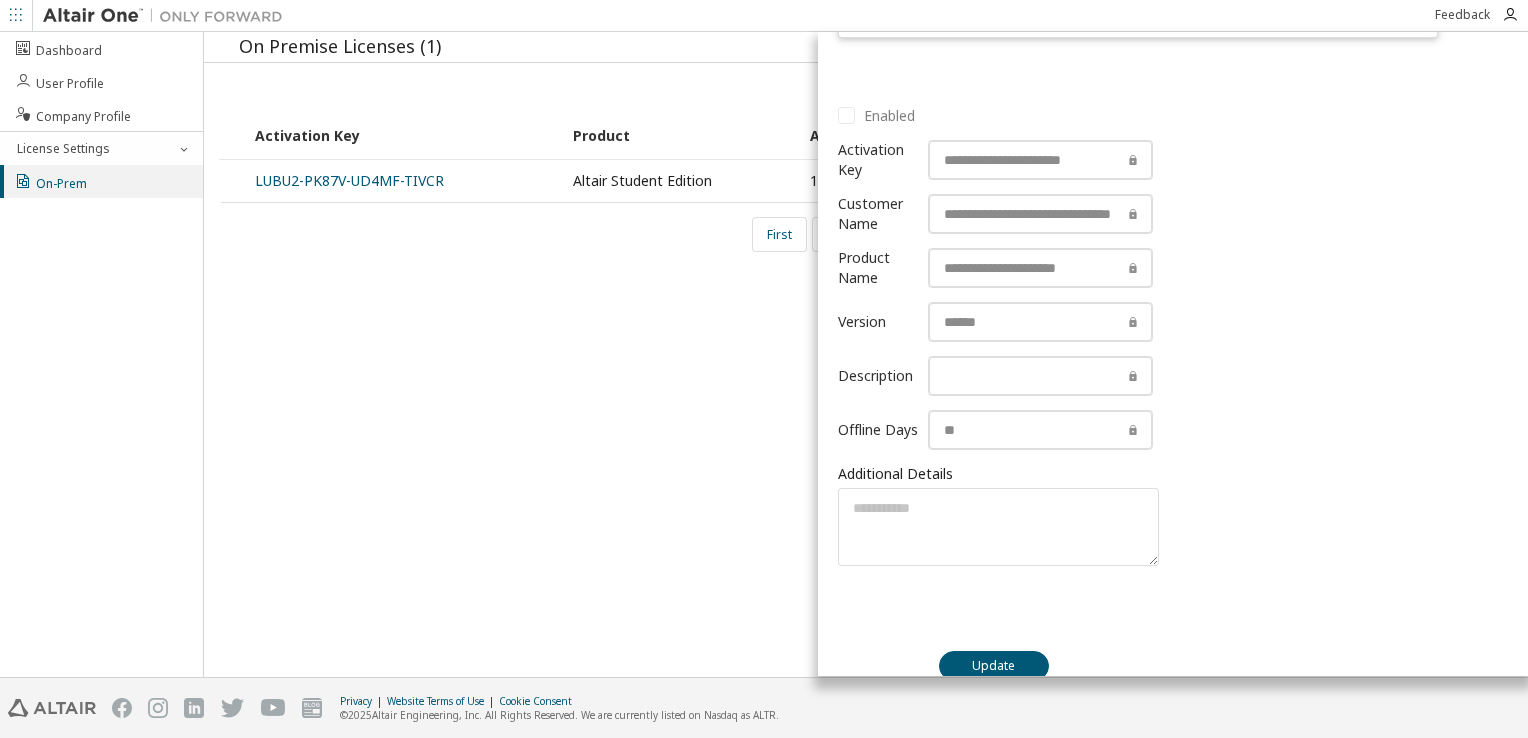 scroll, scrollTop: 600, scrollLeft: 0, axis: vertical 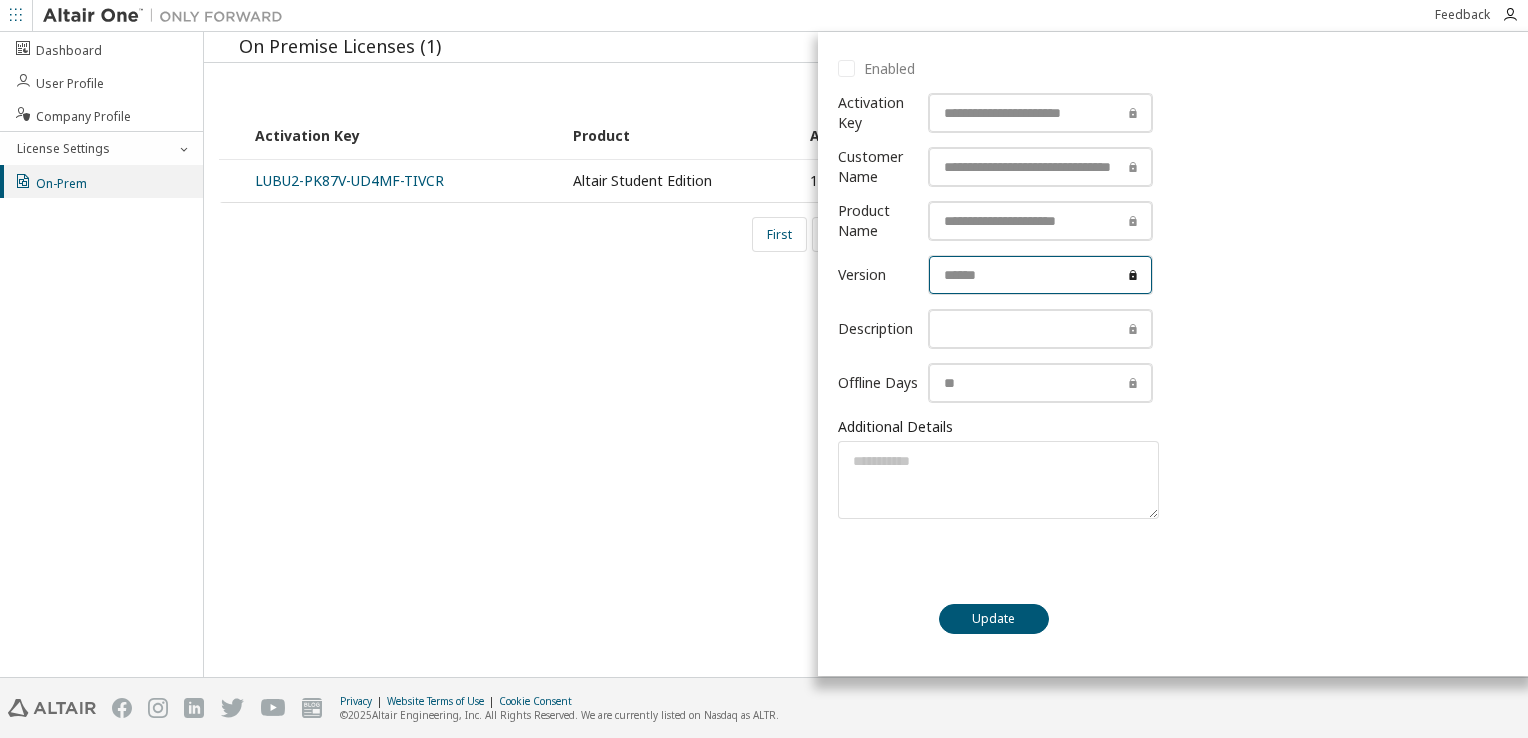 drag, startPoint x: 910, startPoint y: 320, endPoint x: 872, endPoint y: 315, distance: 38.327538 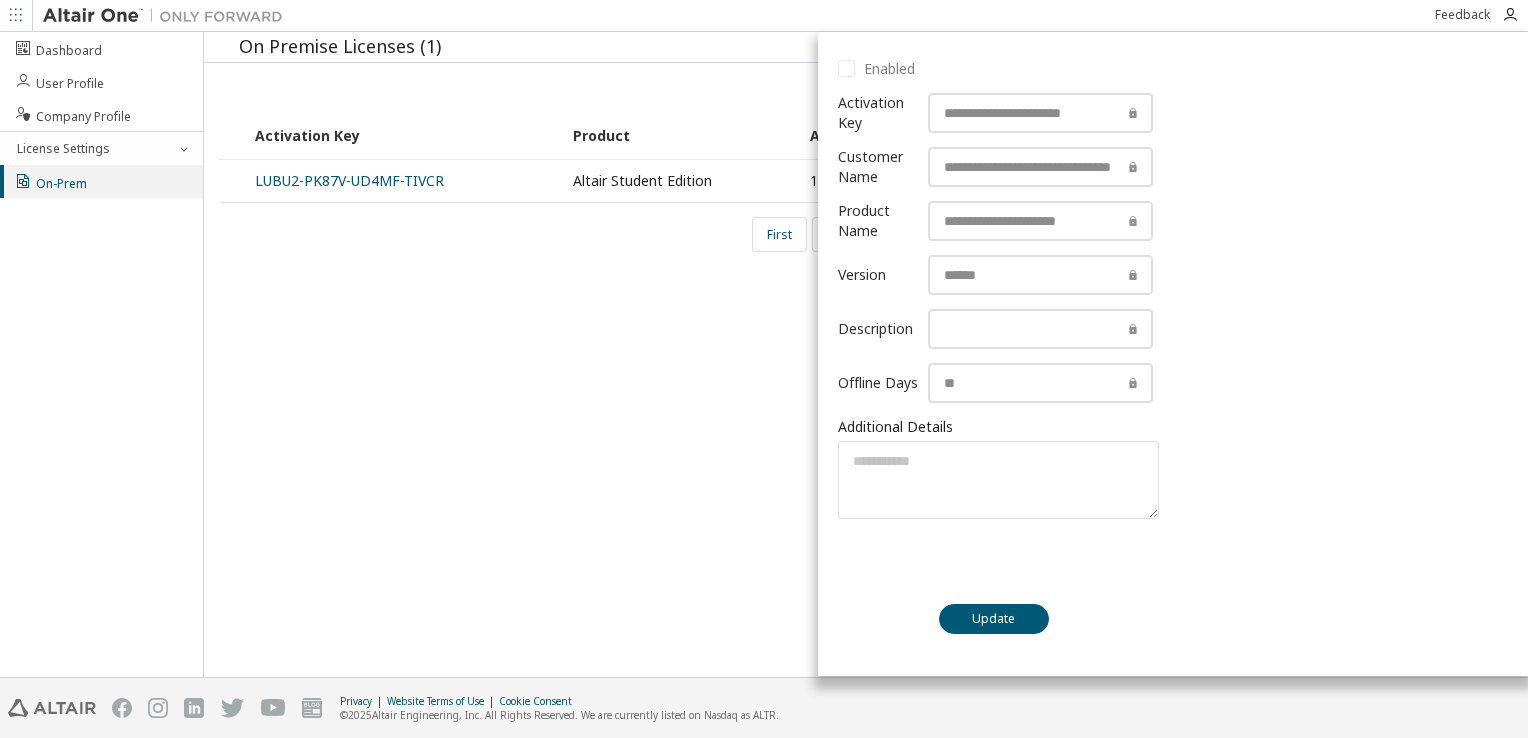 drag, startPoint x: 872, startPoint y: 315, endPoint x: 952, endPoint y: 419, distance: 131.20976 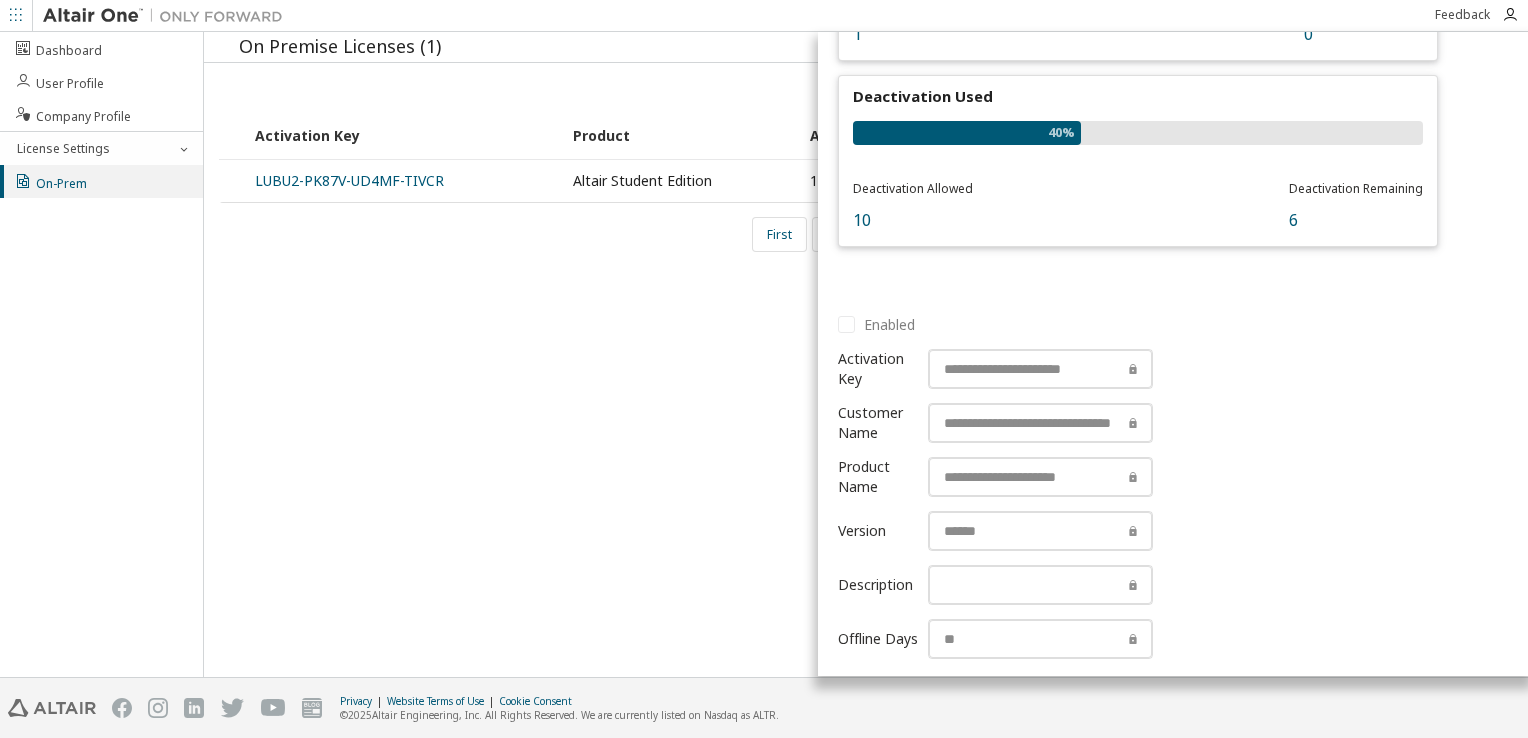 scroll, scrollTop: 0, scrollLeft: 0, axis: both 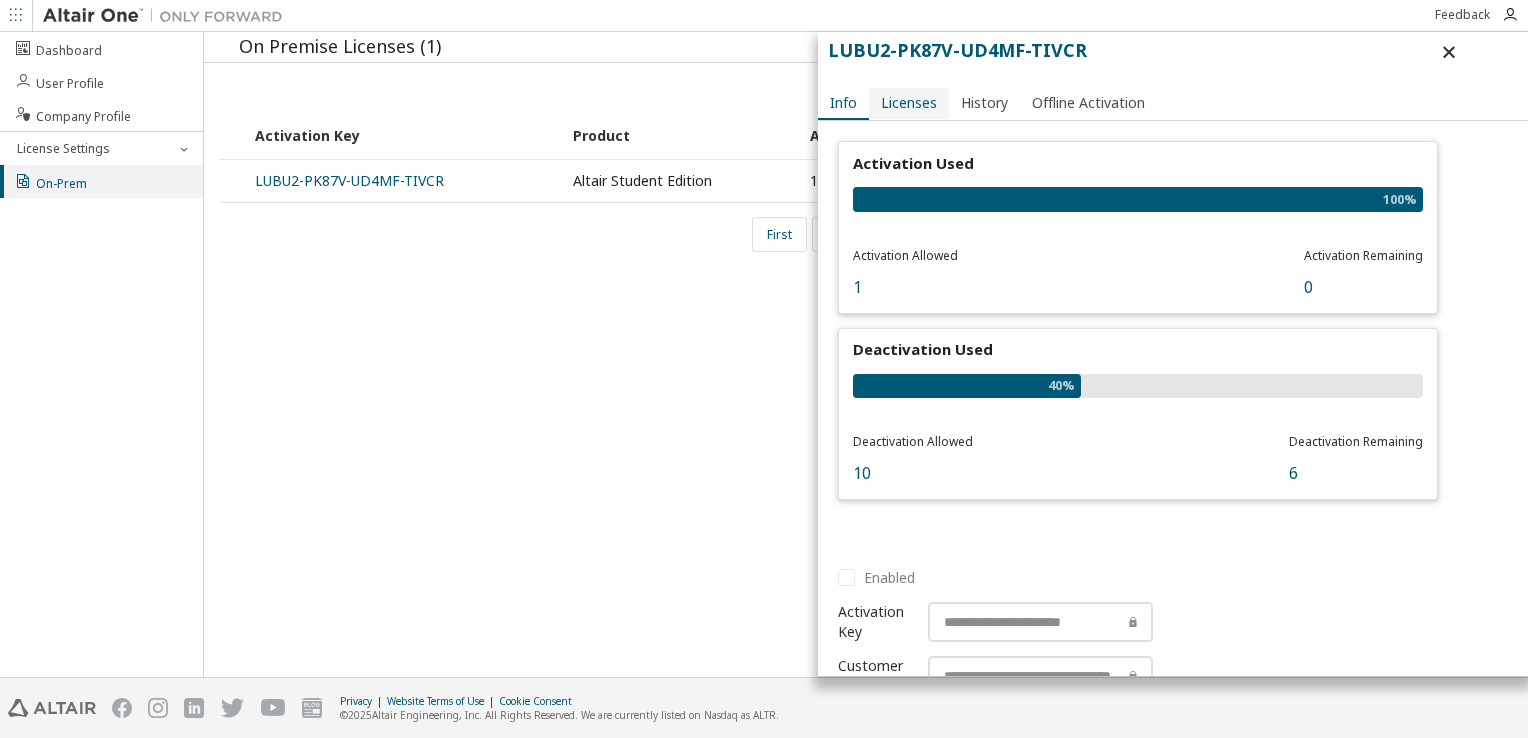 click on "Licenses" at bounding box center [909, 103] 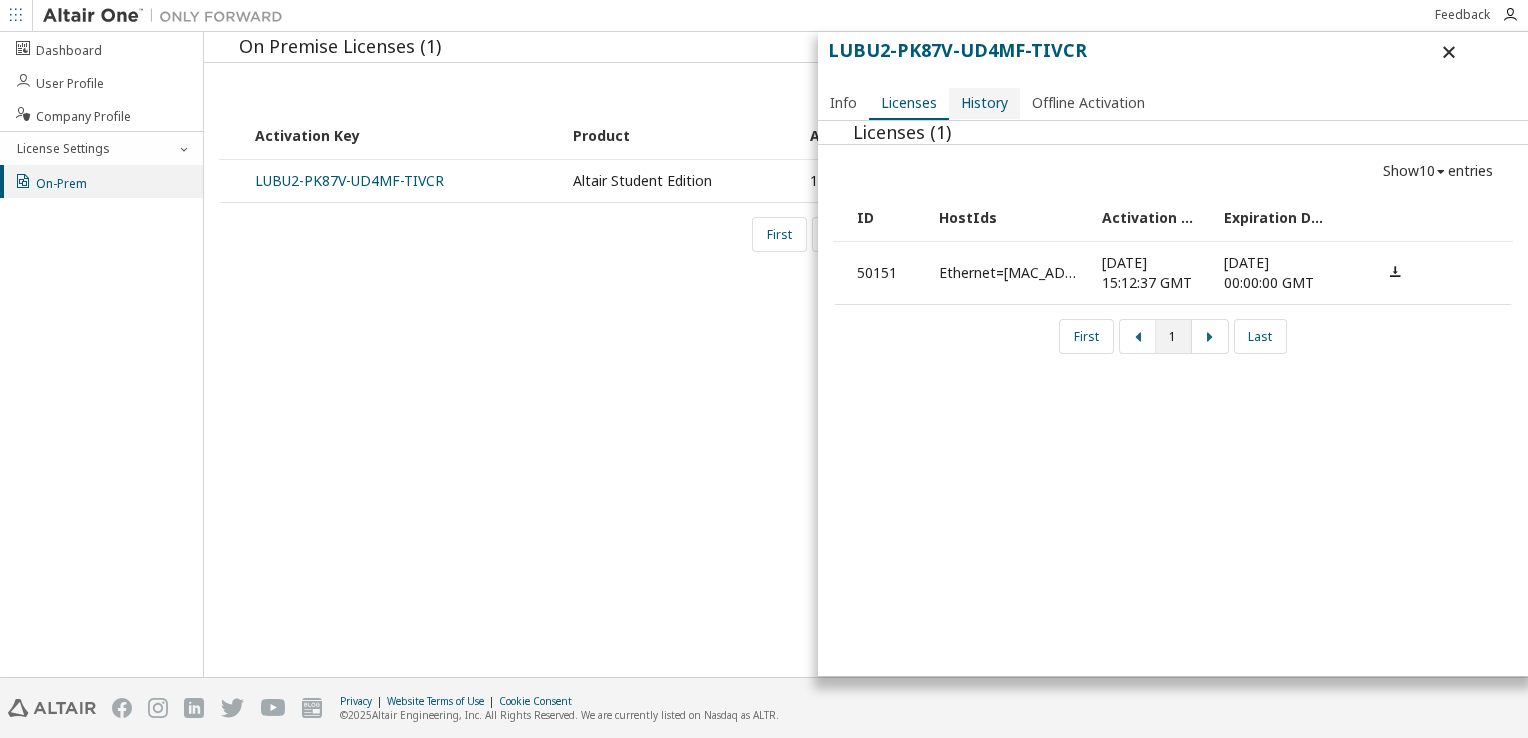 click on "History" at bounding box center (984, 103) 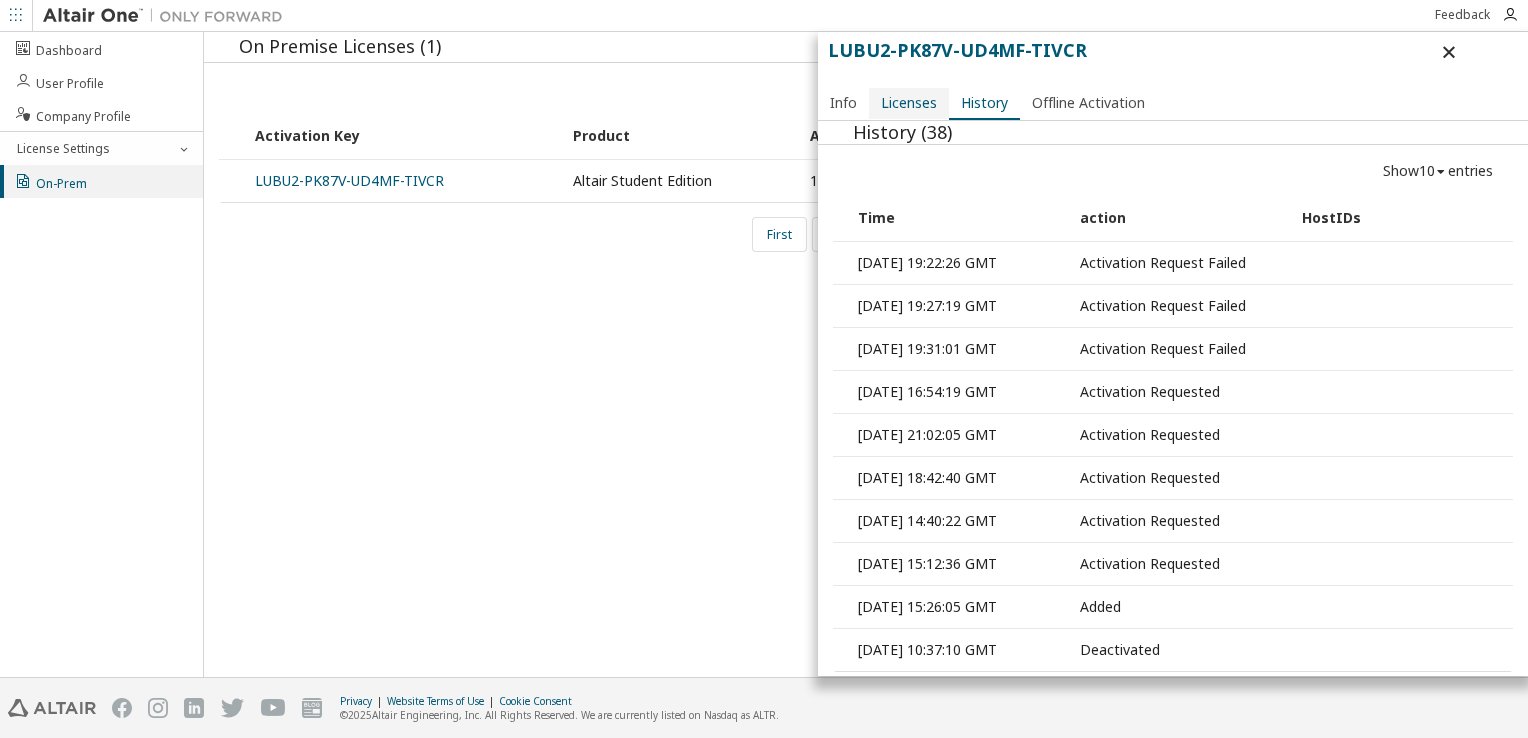 click on "Licenses" at bounding box center (909, 103) 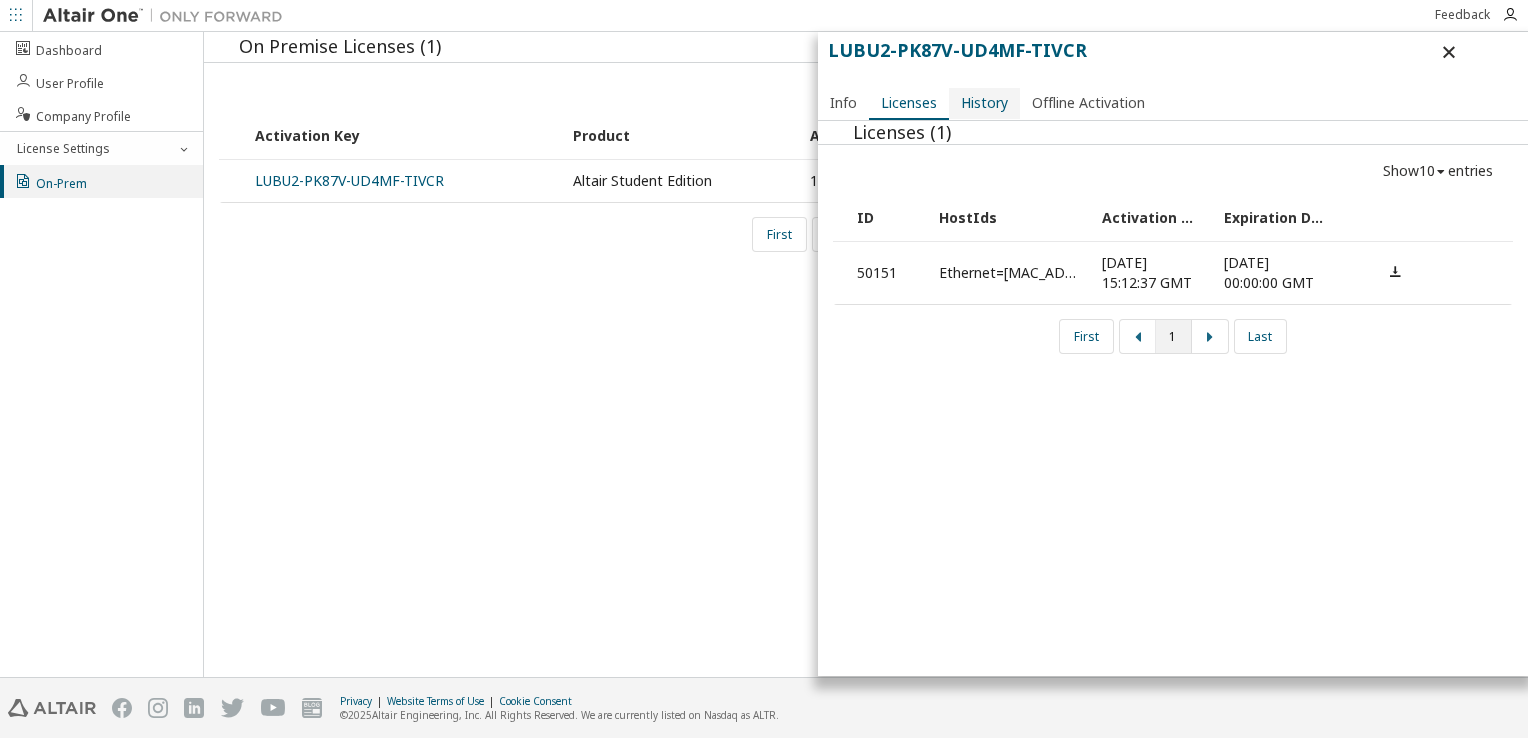 click on "History" at bounding box center [984, 103] 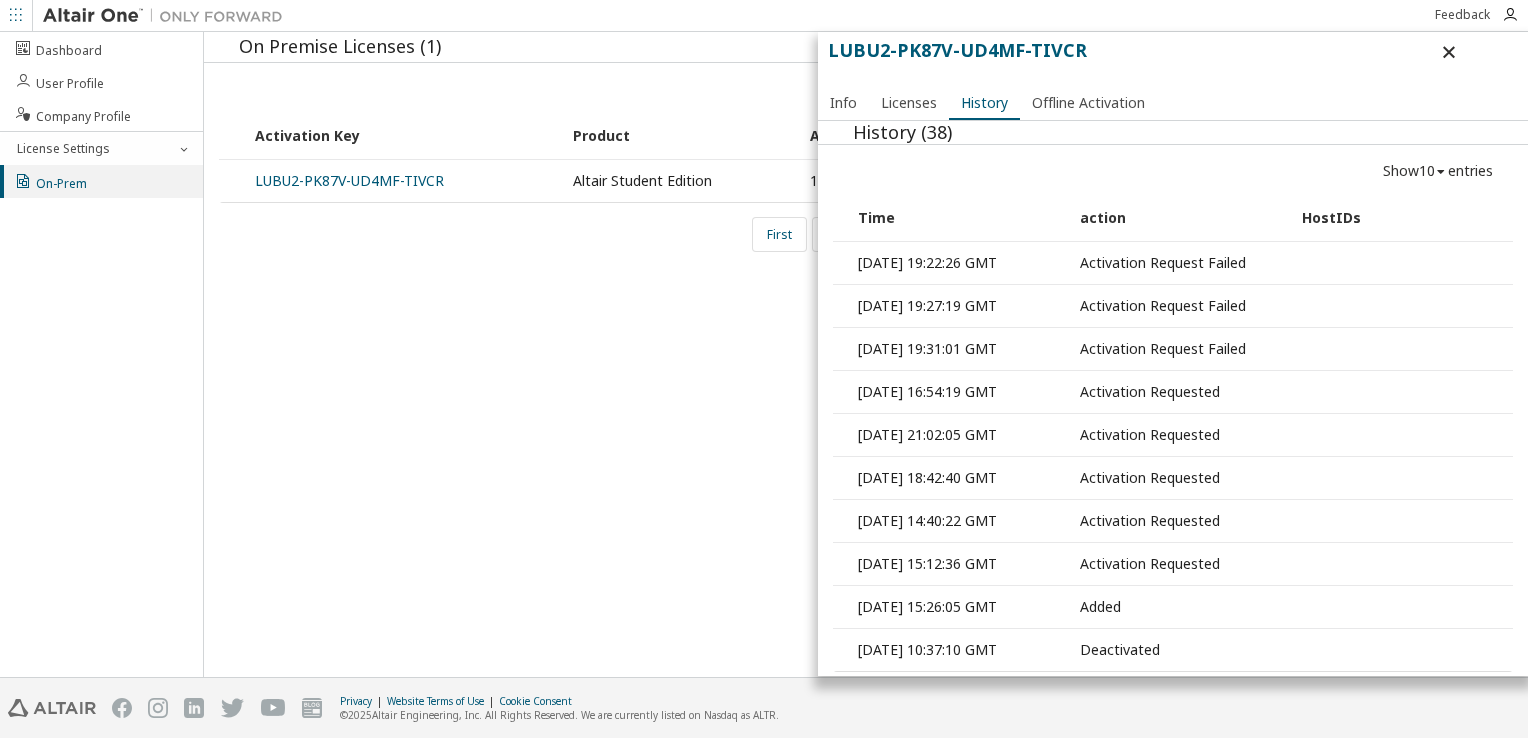 click at bounding box center [1449, 52] 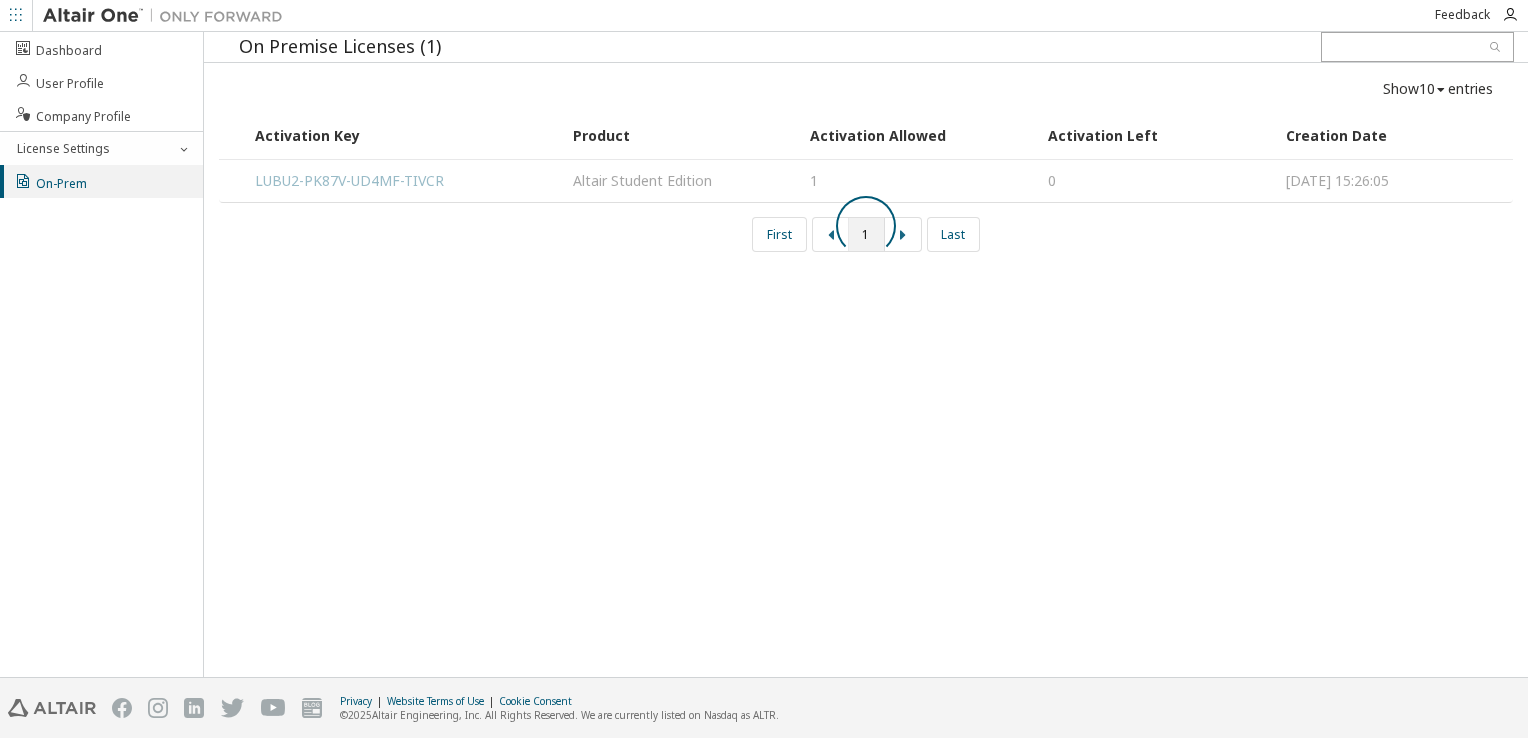 click on "Feedback" at bounding box center (1462, 15) 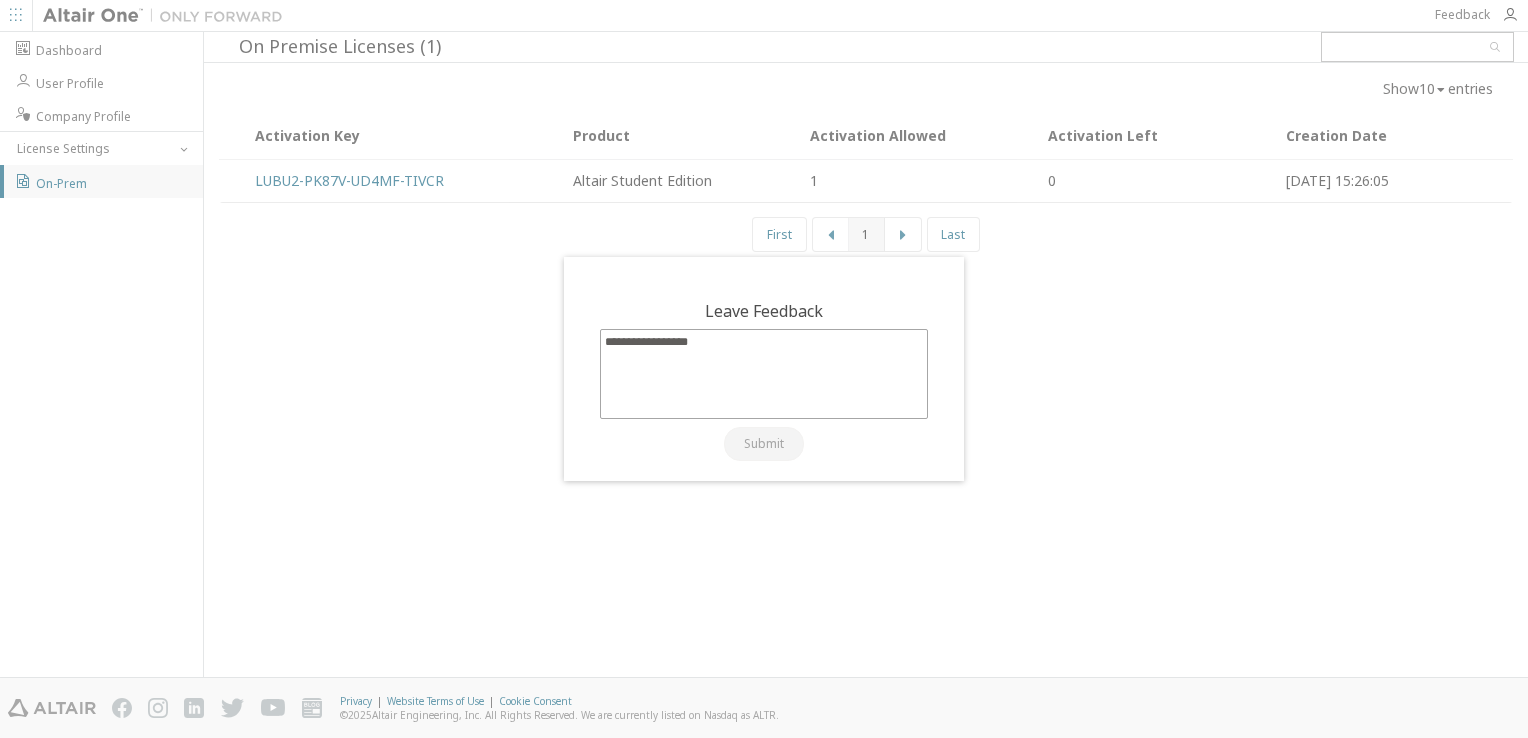 click at bounding box center (764, 269) 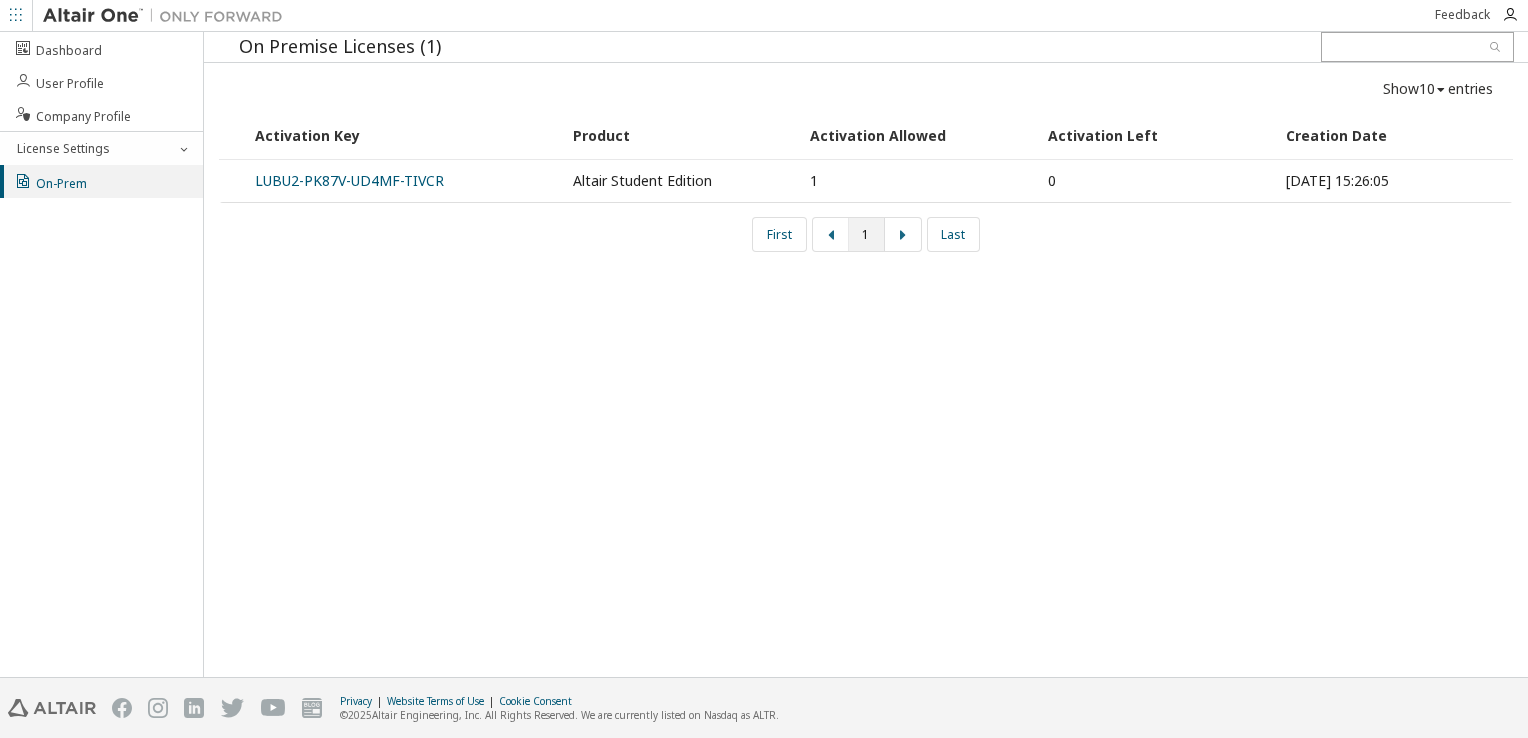 drag, startPoint x: 1508, startPoint y: 10, endPoint x: 1497, endPoint y: 18, distance: 13.601471 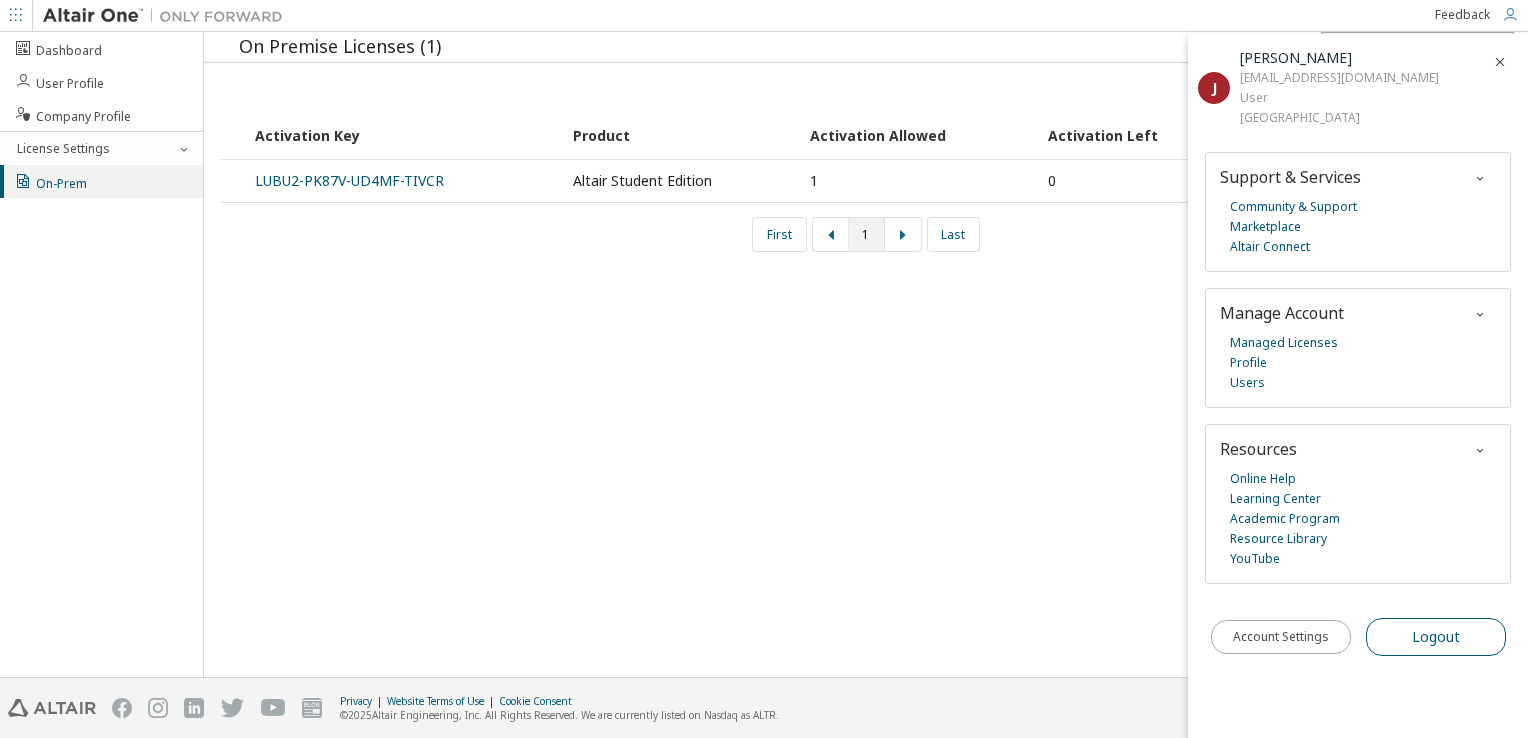 click on "Logout" at bounding box center (1436, 637) 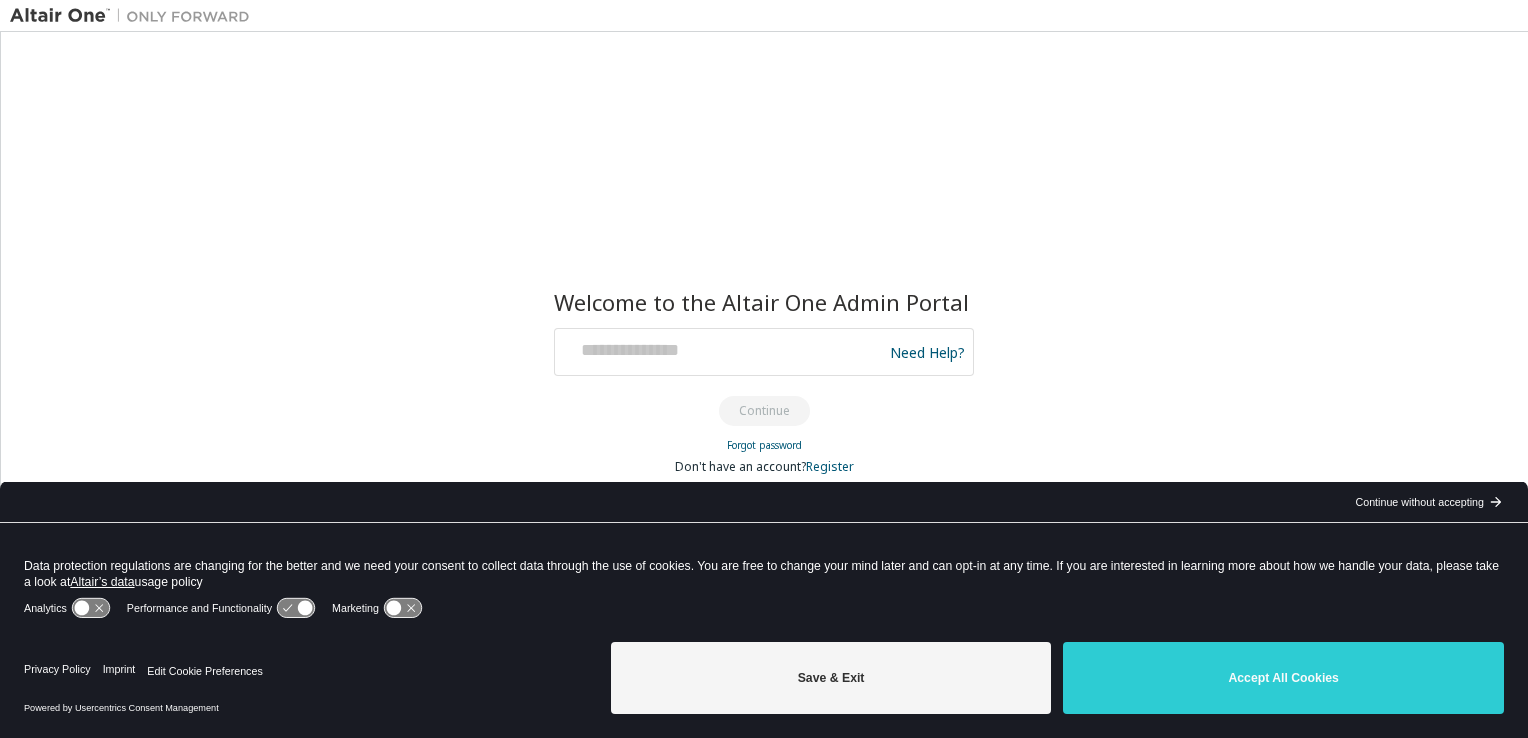 scroll, scrollTop: 0, scrollLeft: 0, axis: both 